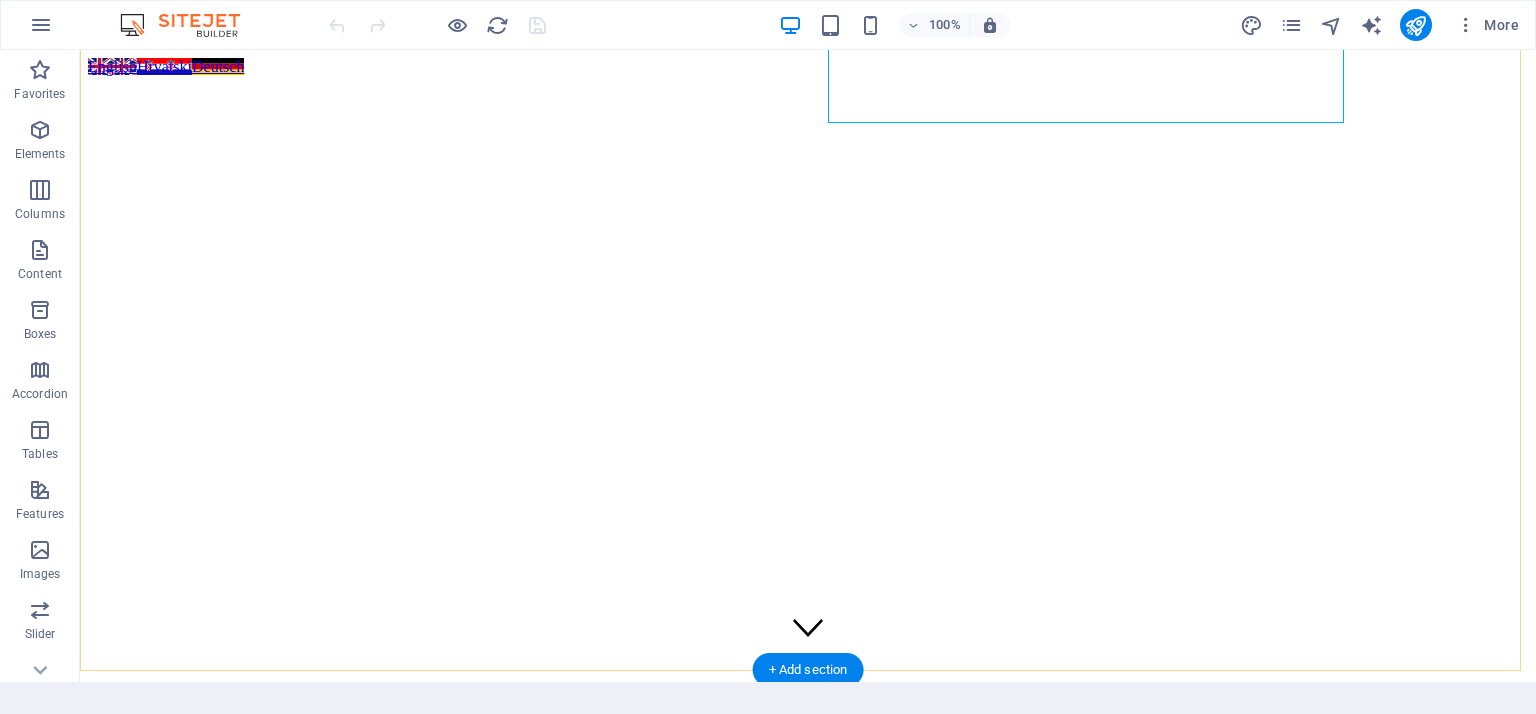 scroll, scrollTop: 2057, scrollLeft: 0, axis: vertical 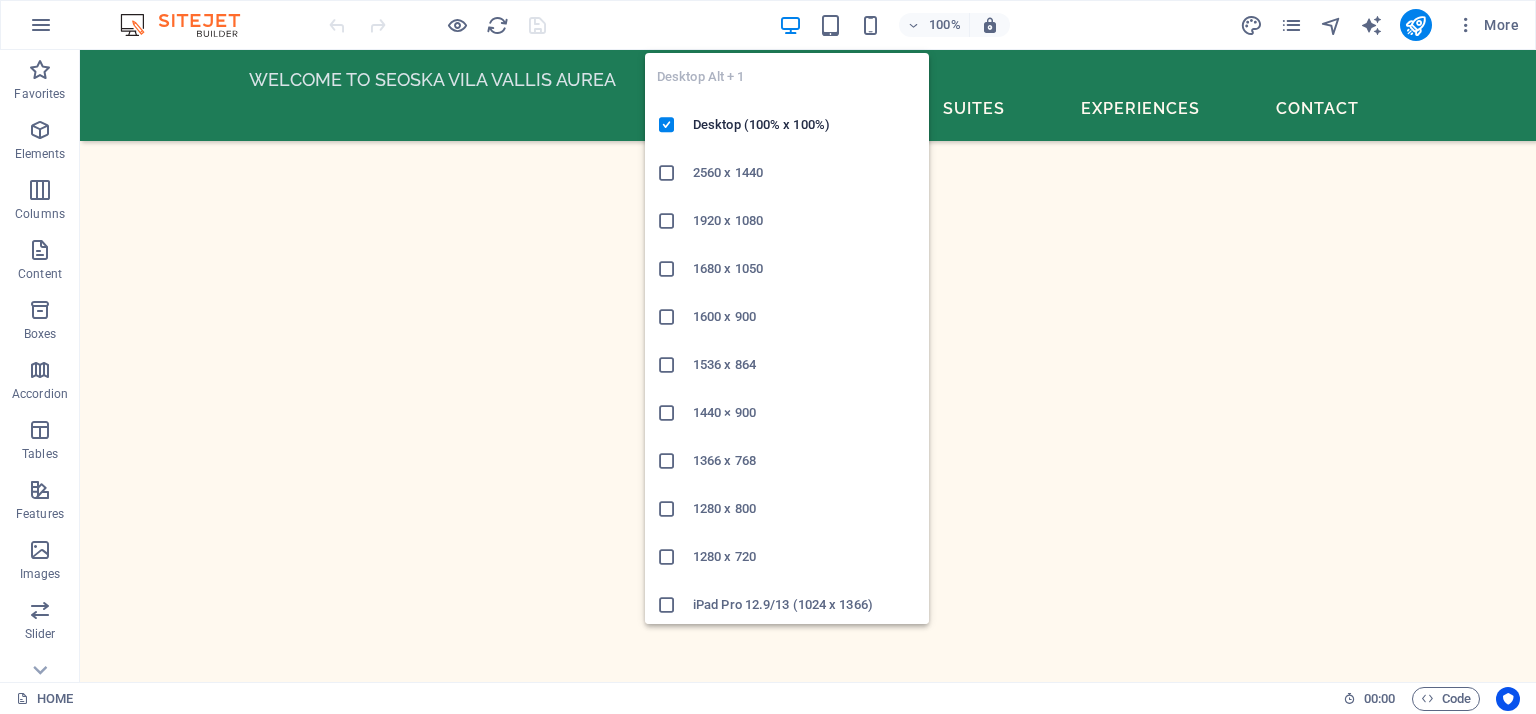 click at bounding box center [790, 25] 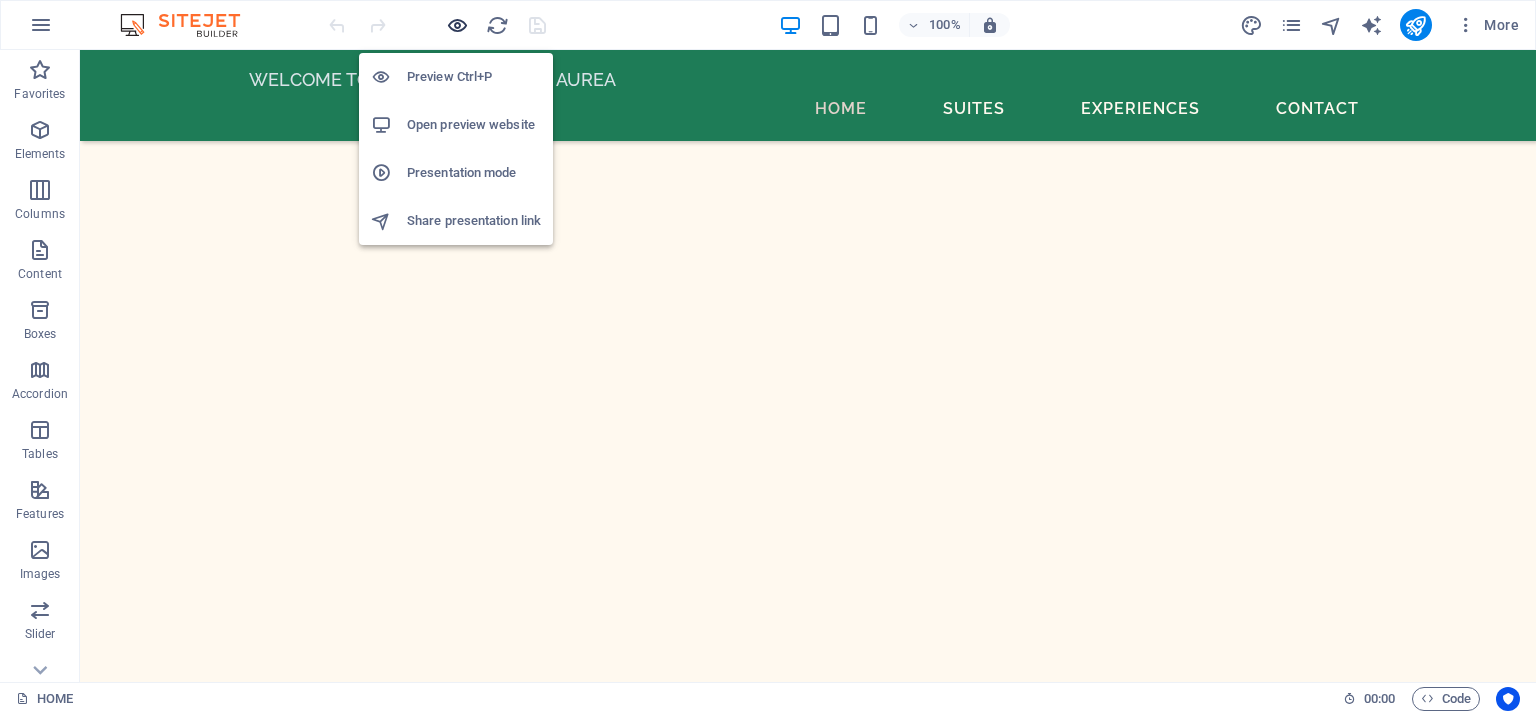 click at bounding box center (457, 25) 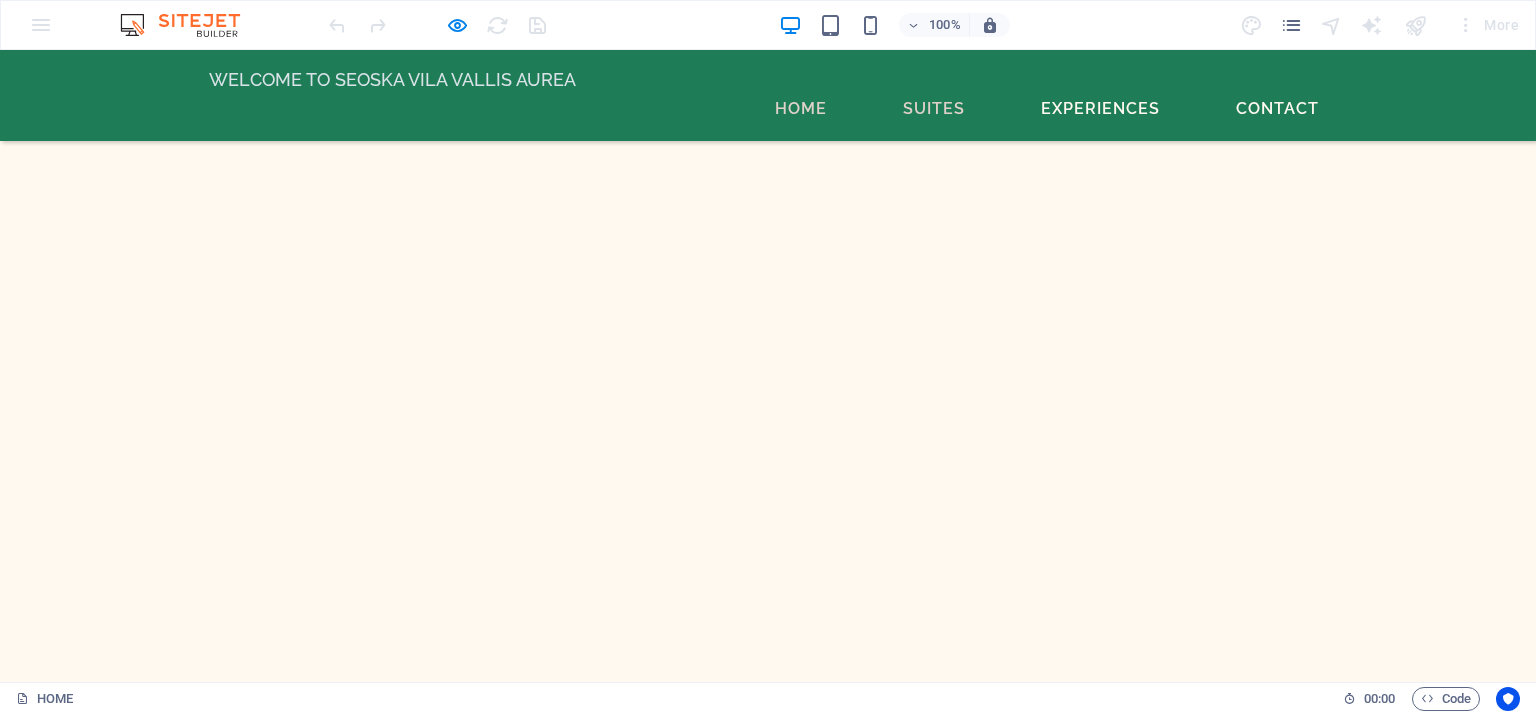 click on "Suites" at bounding box center [934, 109] 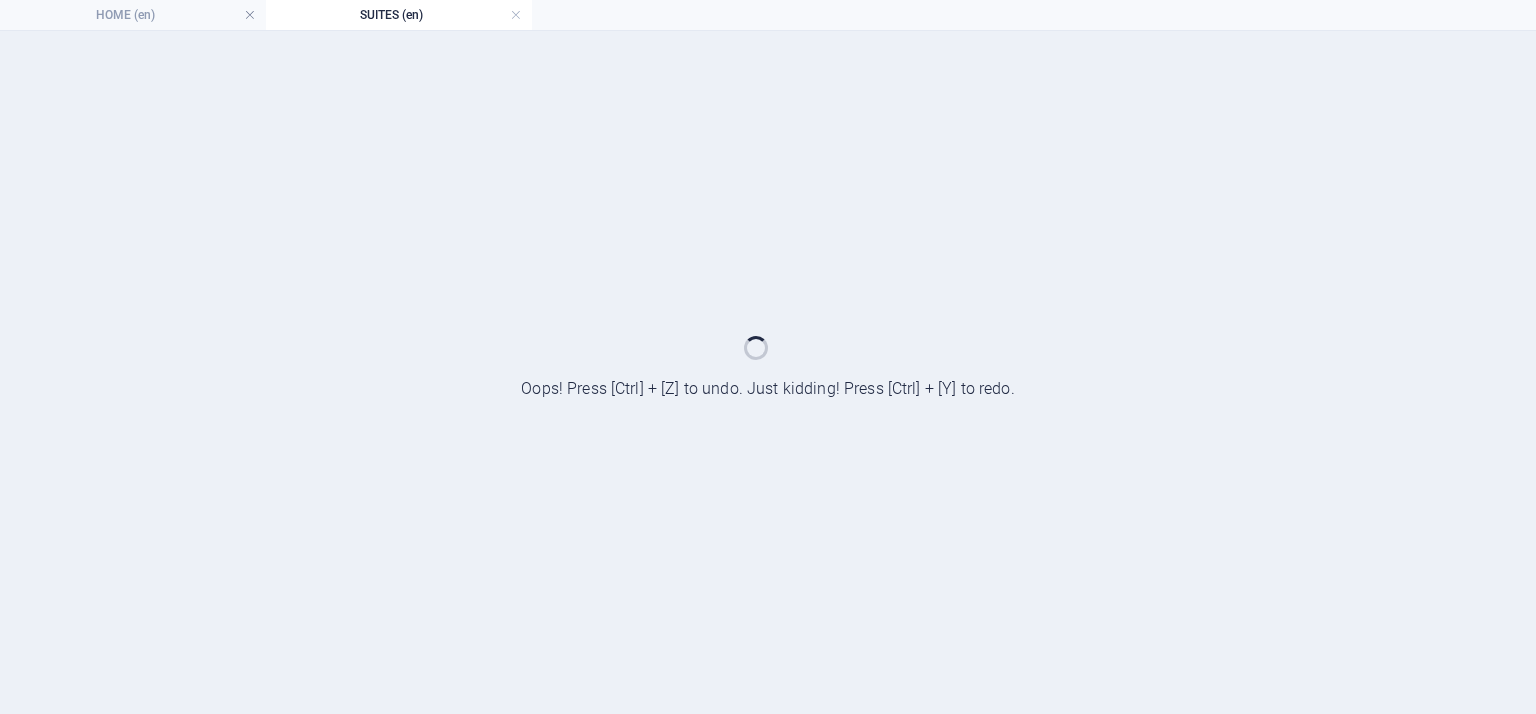 scroll, scrollTop: 0, scrollLeft: 0, axis: both 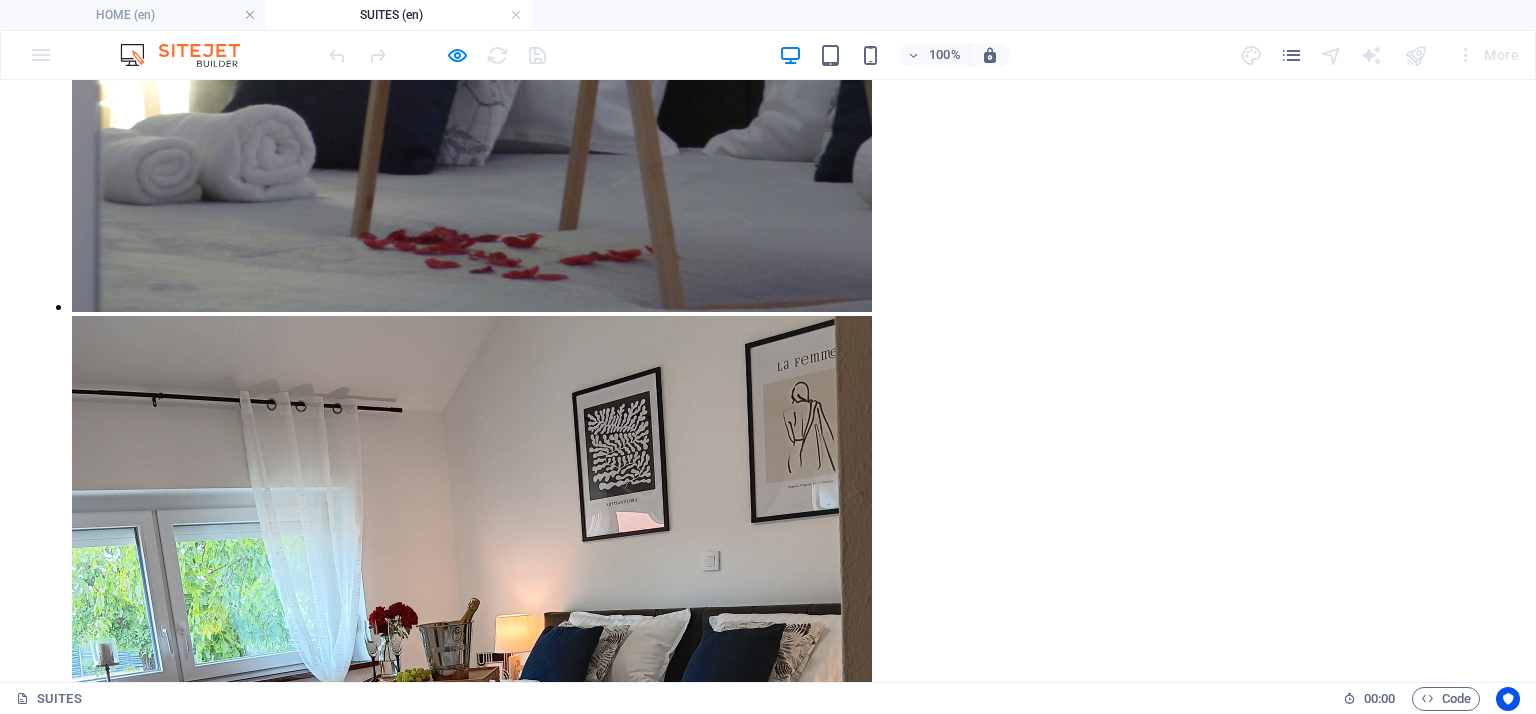 click on "Home Suites Experiences Contact" at bounding box center (768, -3635) 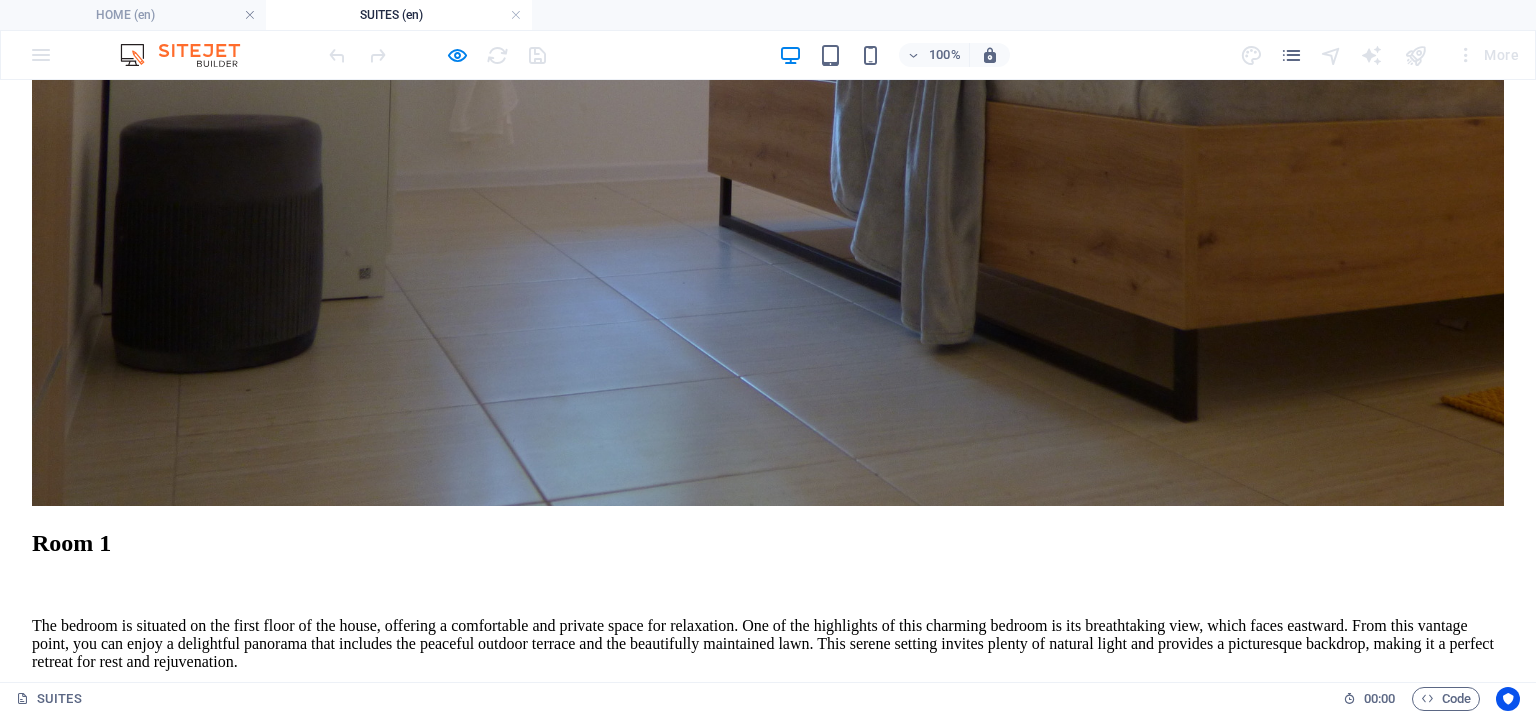 scroll, scrollTop: 1214, scrollLeft: 0, axis: vertical 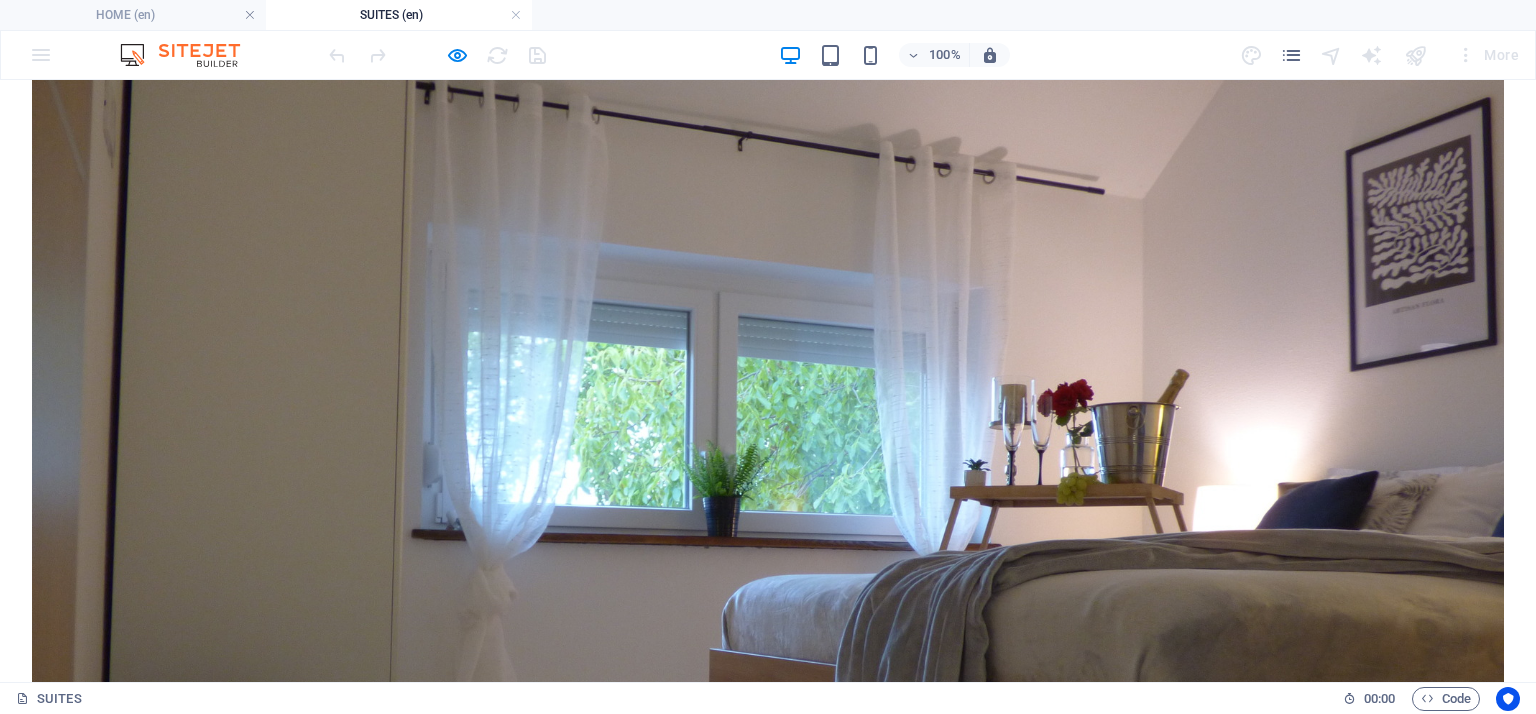click on "Home Suites Experiences Contact" at bounding box center (768, -435) 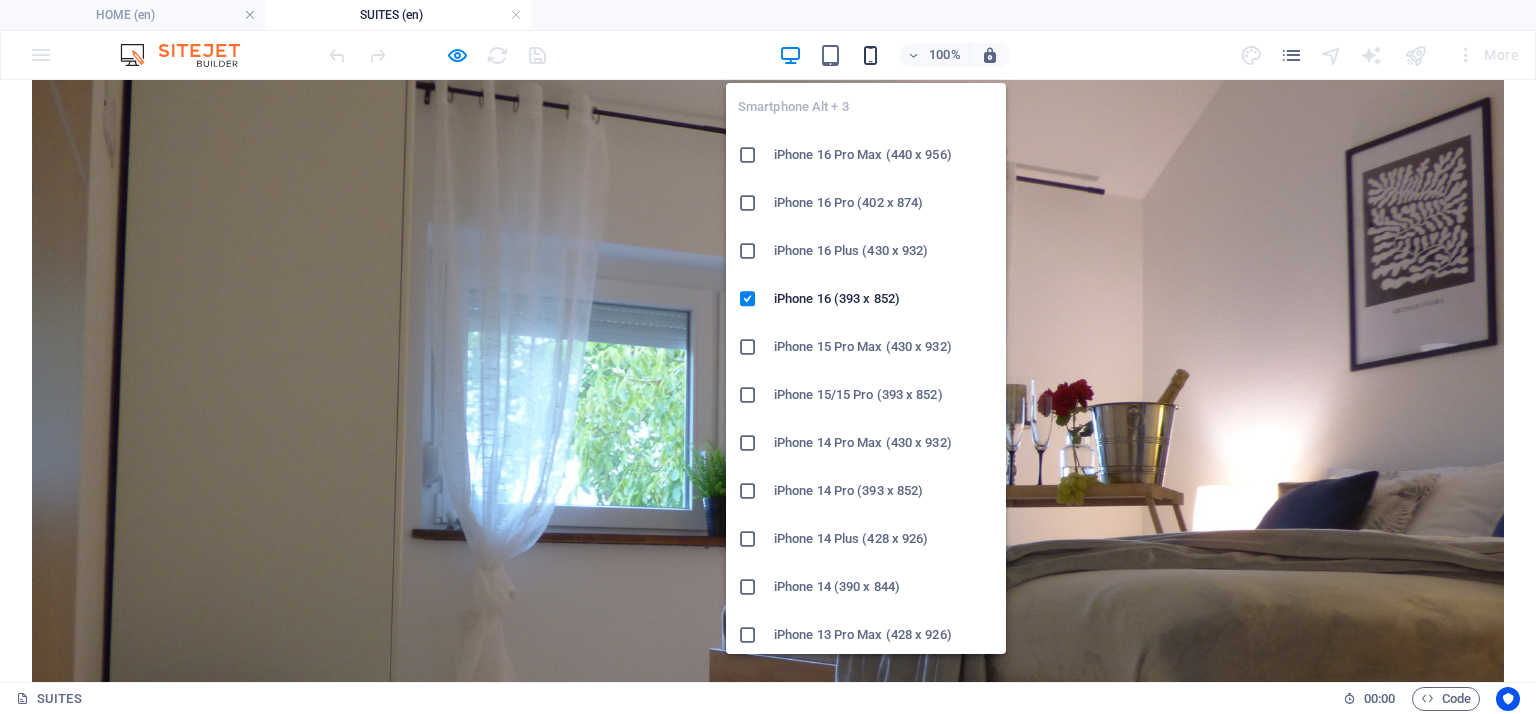 click at bounding box center [870, 55] 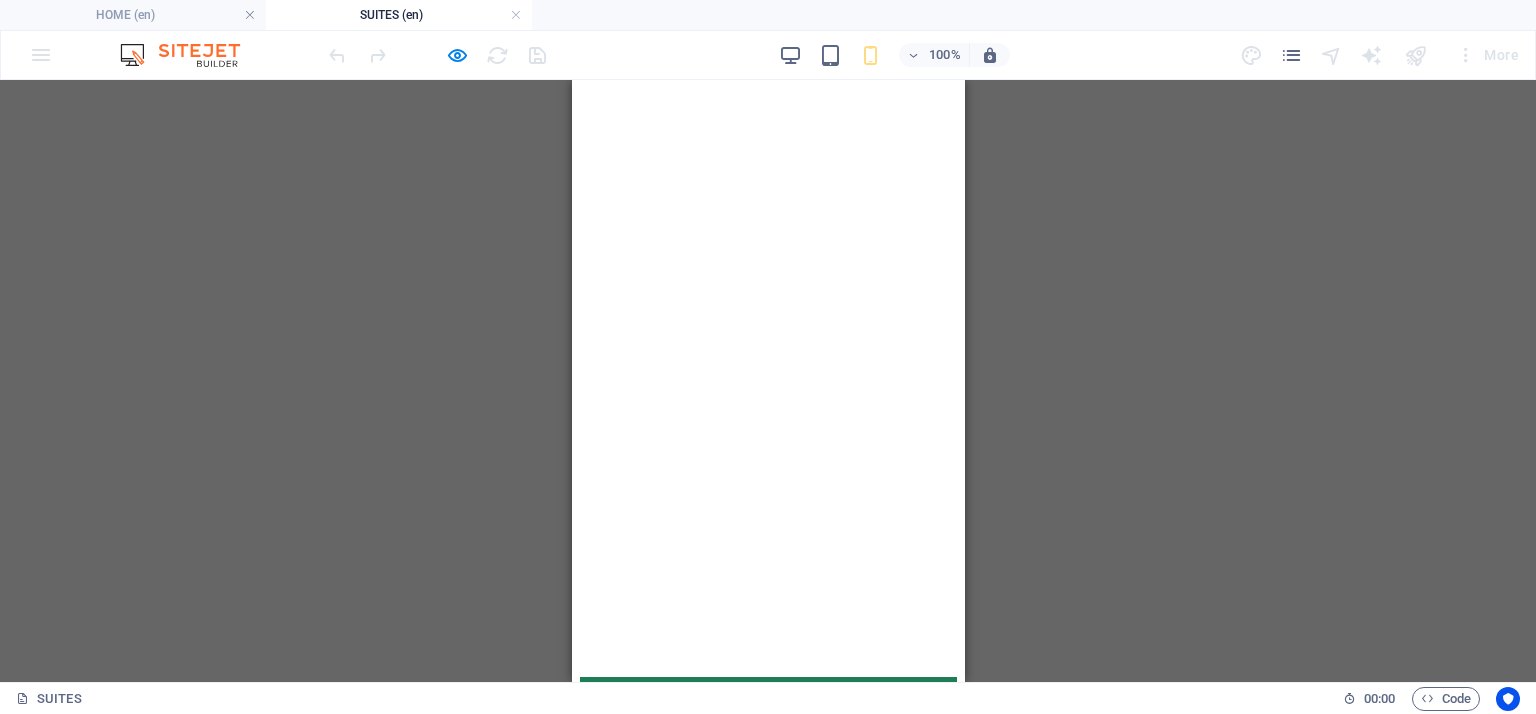 scroll, scrollTop: 0, scrollLeft: 0, axis: both 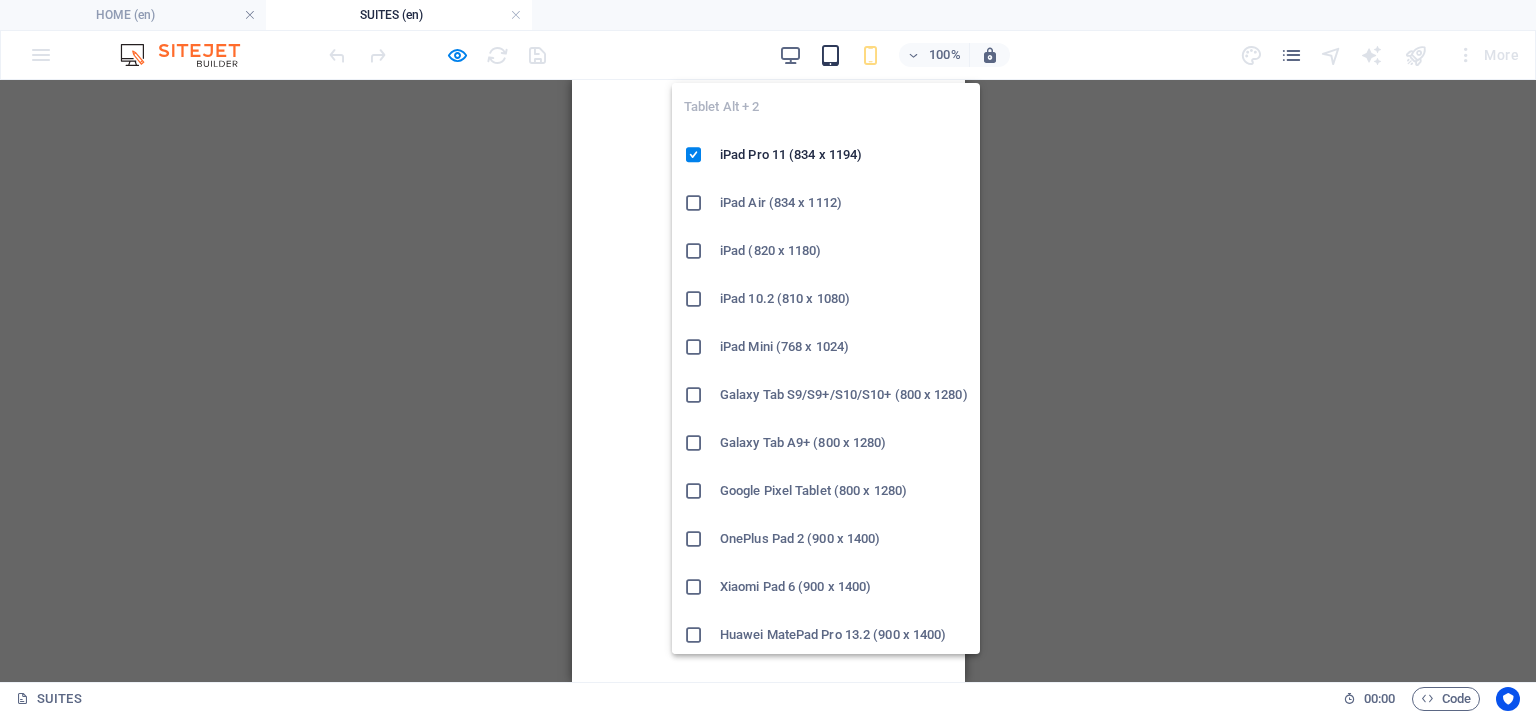 click at bounding box center (830, 55) 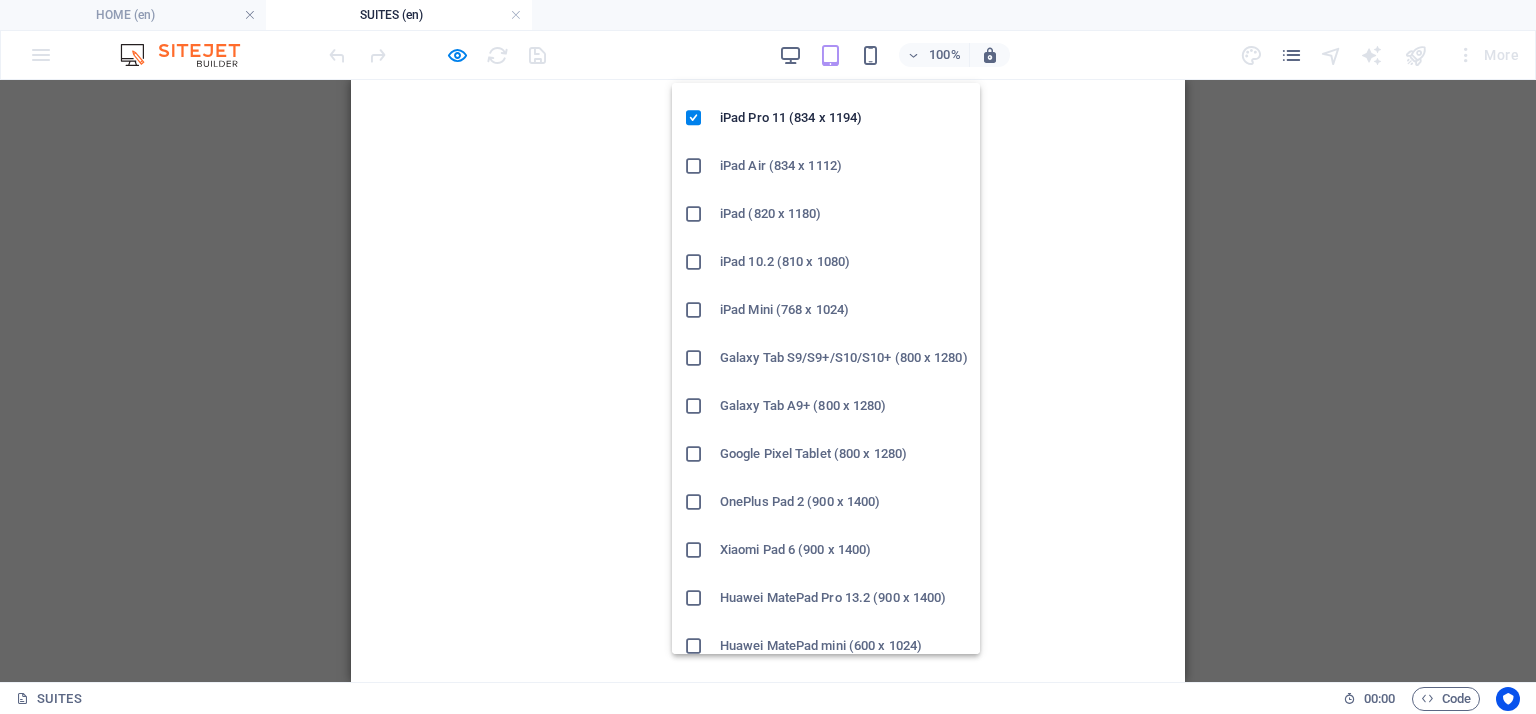 scroll, scrollTop: 141, scrollLeft: 0, axis: vertical 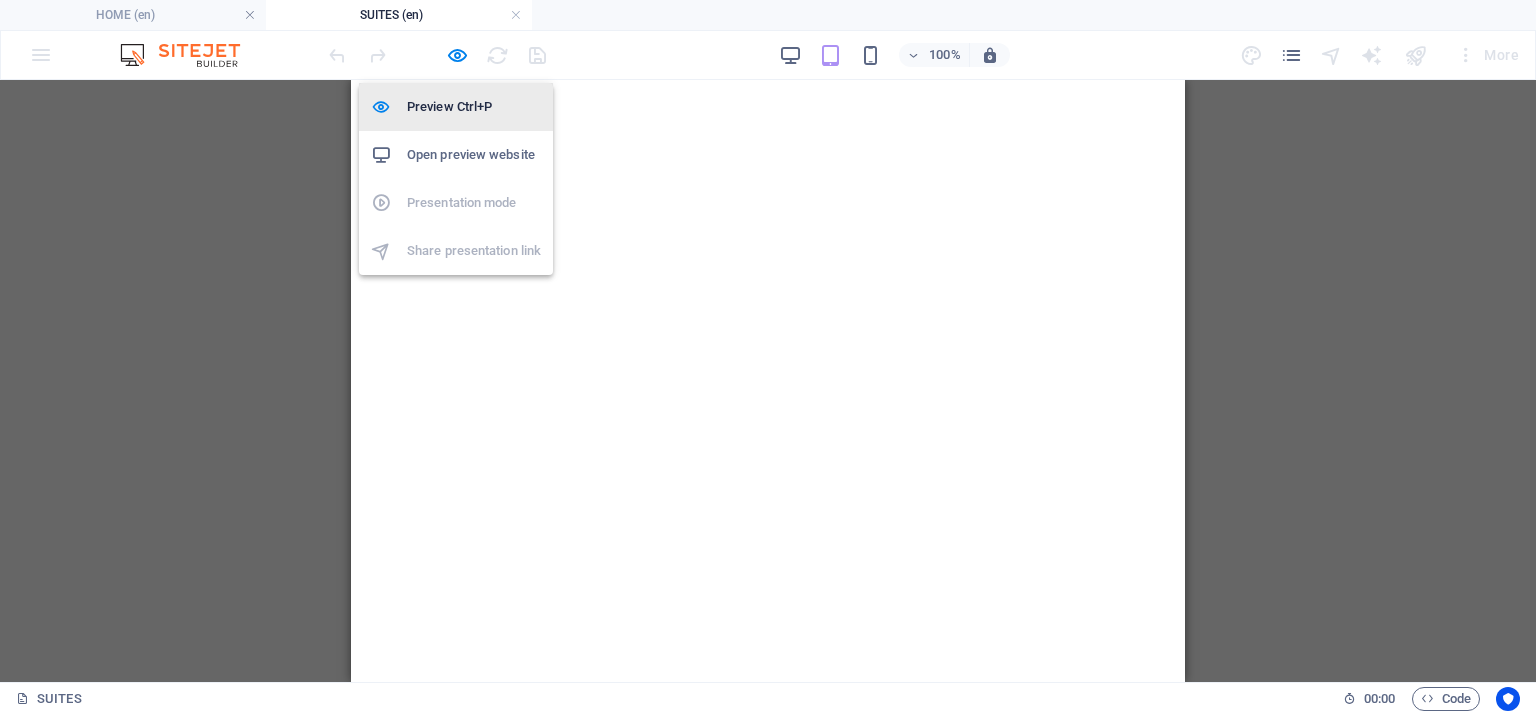 click on "Preview Ctrl+P" at bounding box center [474, 107] 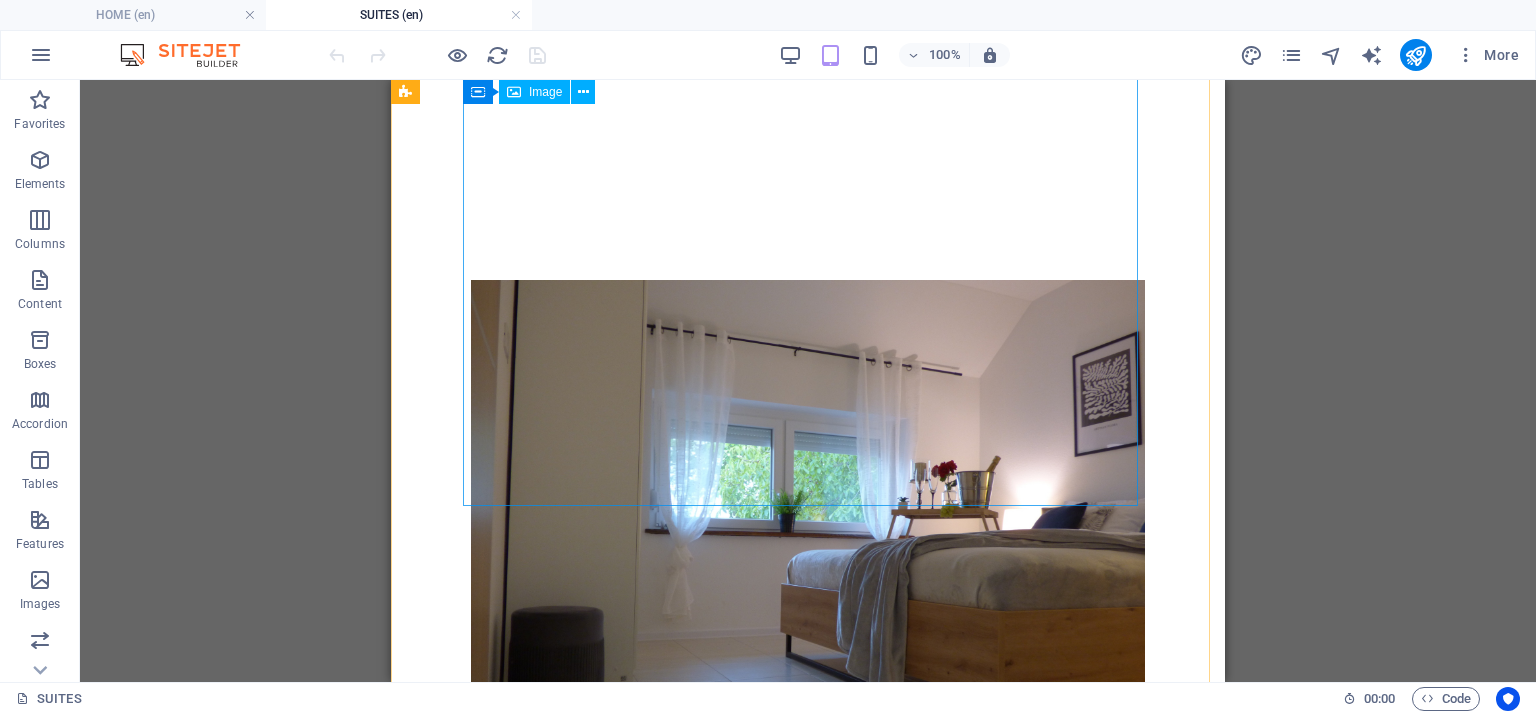 scroll, scrollTop: 1350, scrollLeft: 0, axis: vertical 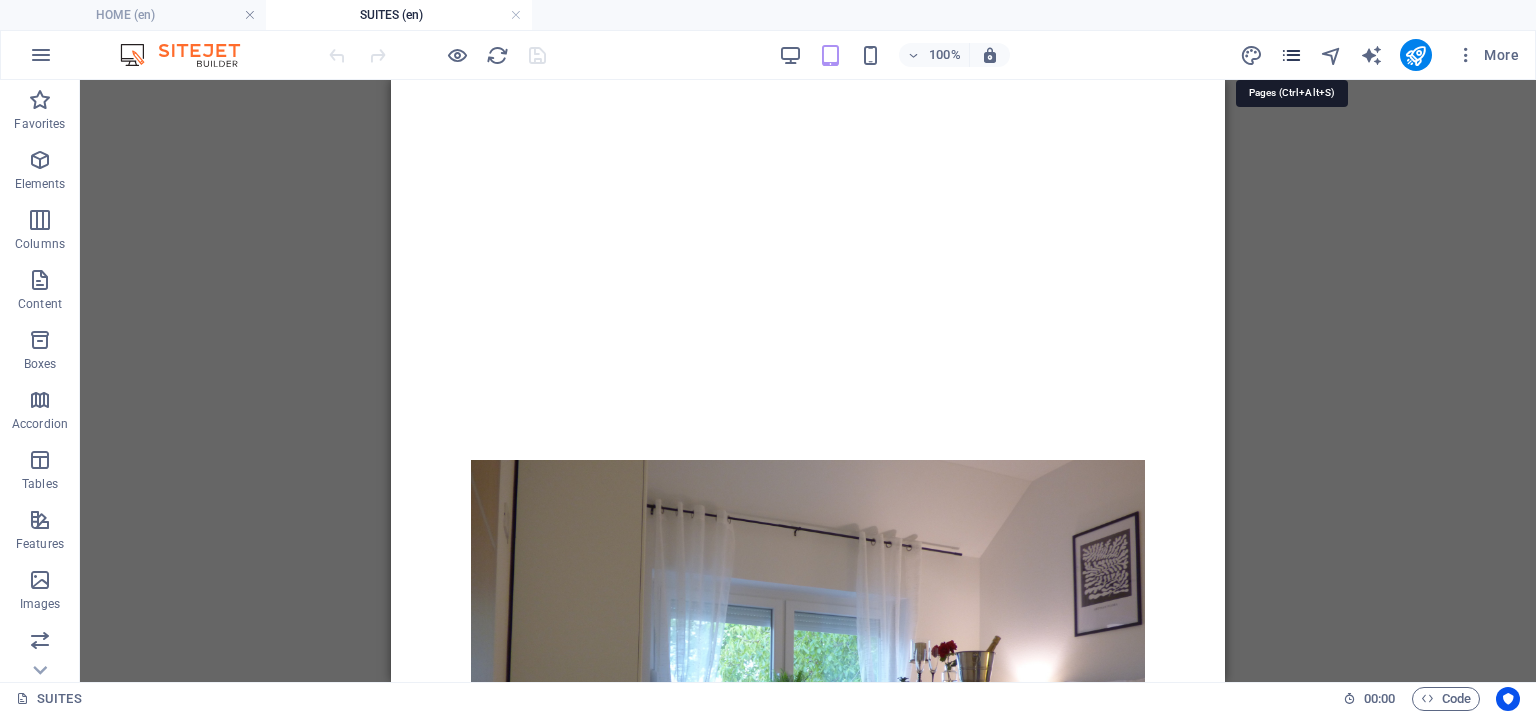 click at bounding box center [1291, 55] 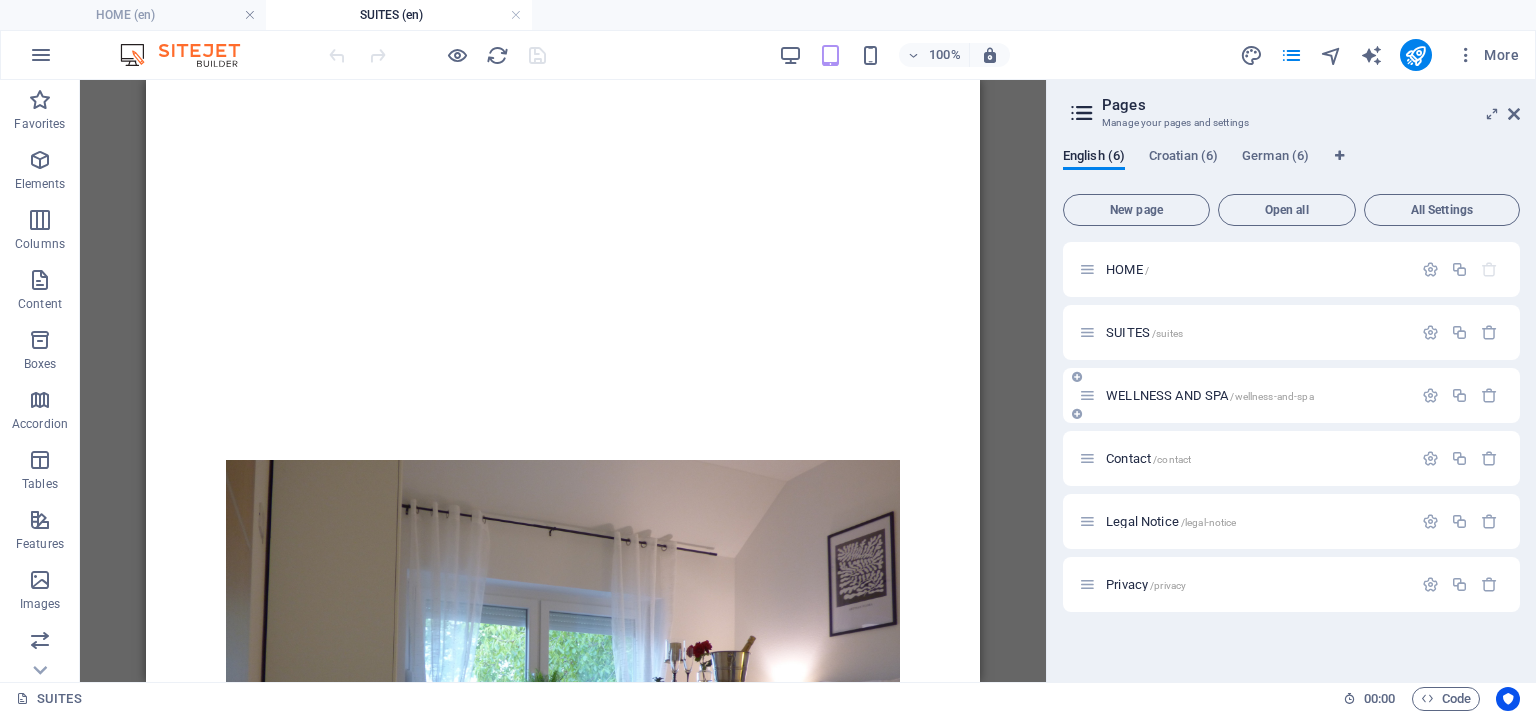 click on "WELLNESS AND SPA /wellness-and-spa" at bounding box center (1210, 395) 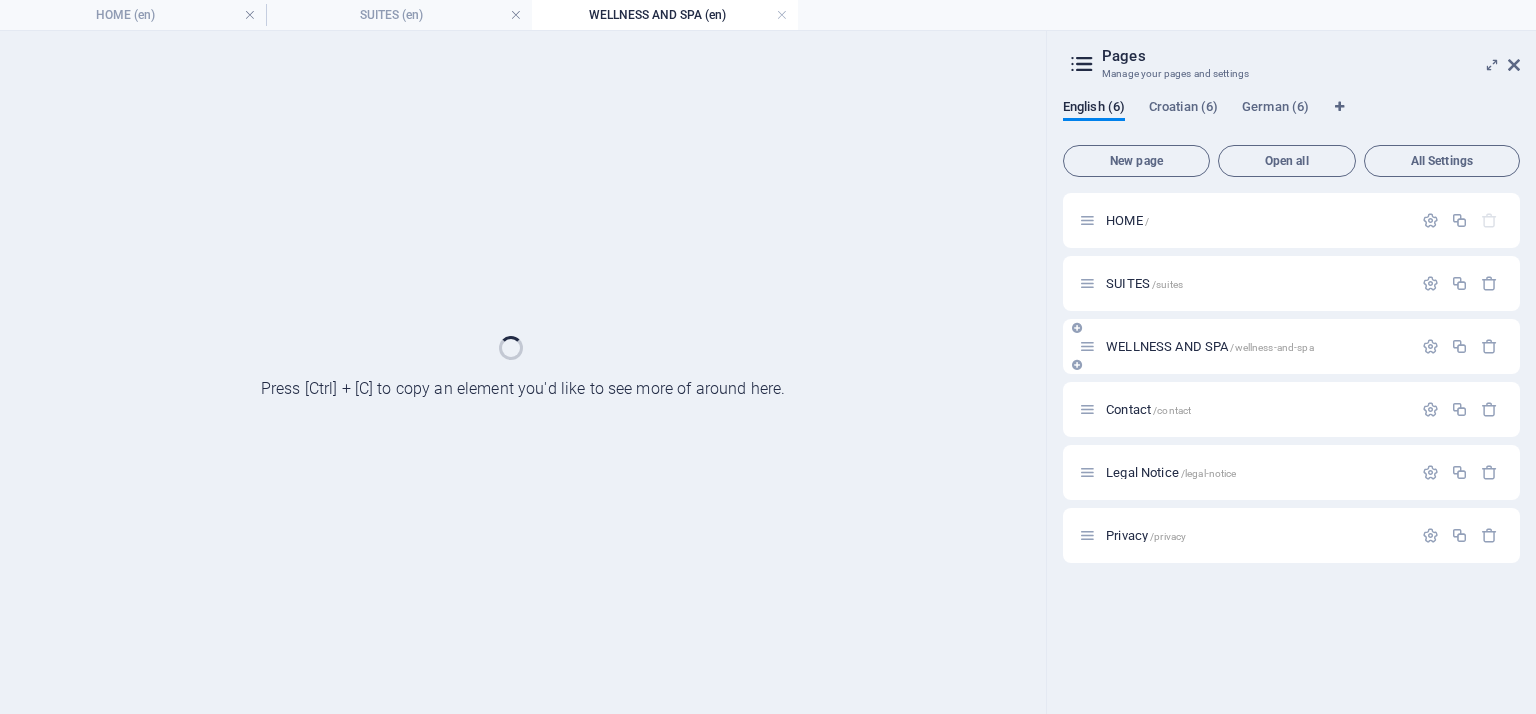 scroll, scrollTop: 0, scrollLeft: 0, axis: both 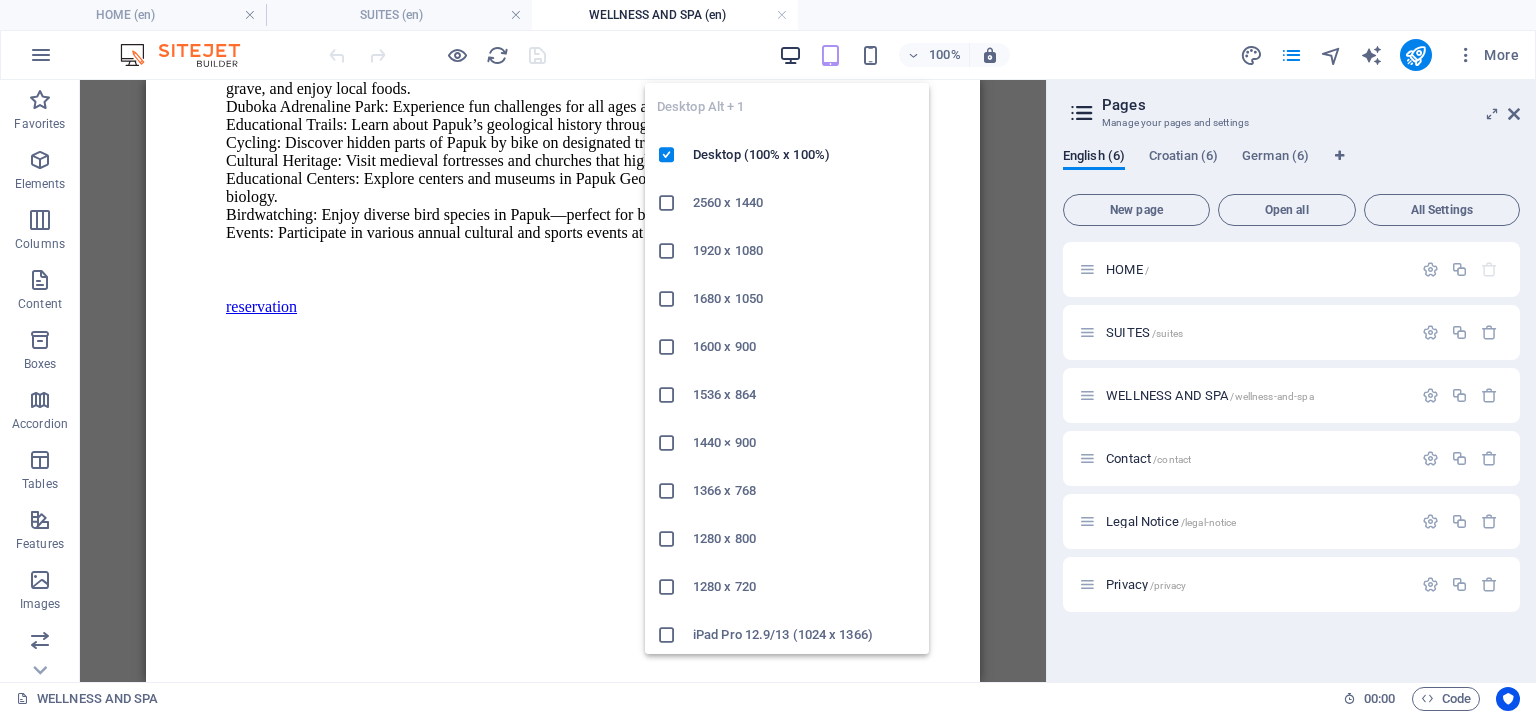 click at bounding box center [790, 55] 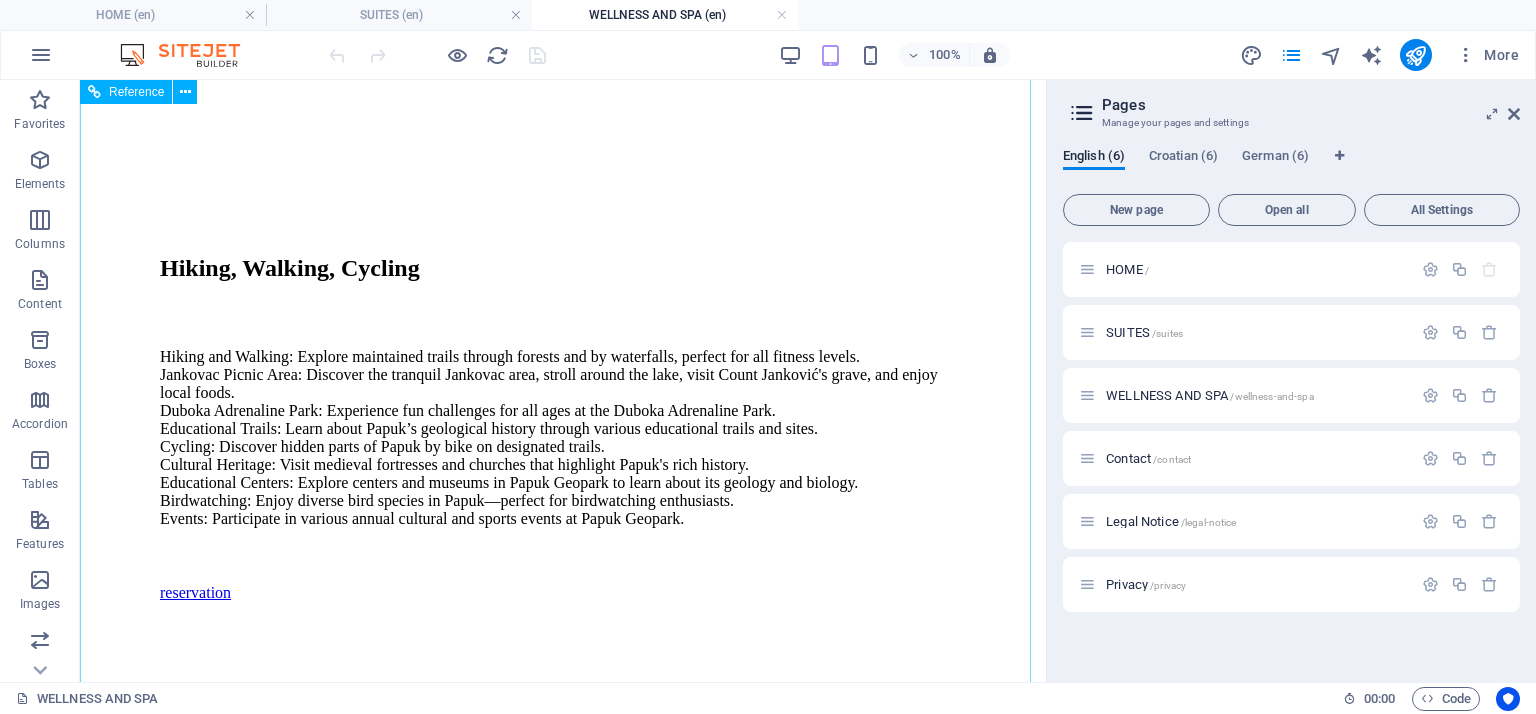 scroll, scrollTop: 8758, scrollLeft: 0, axis: vertical 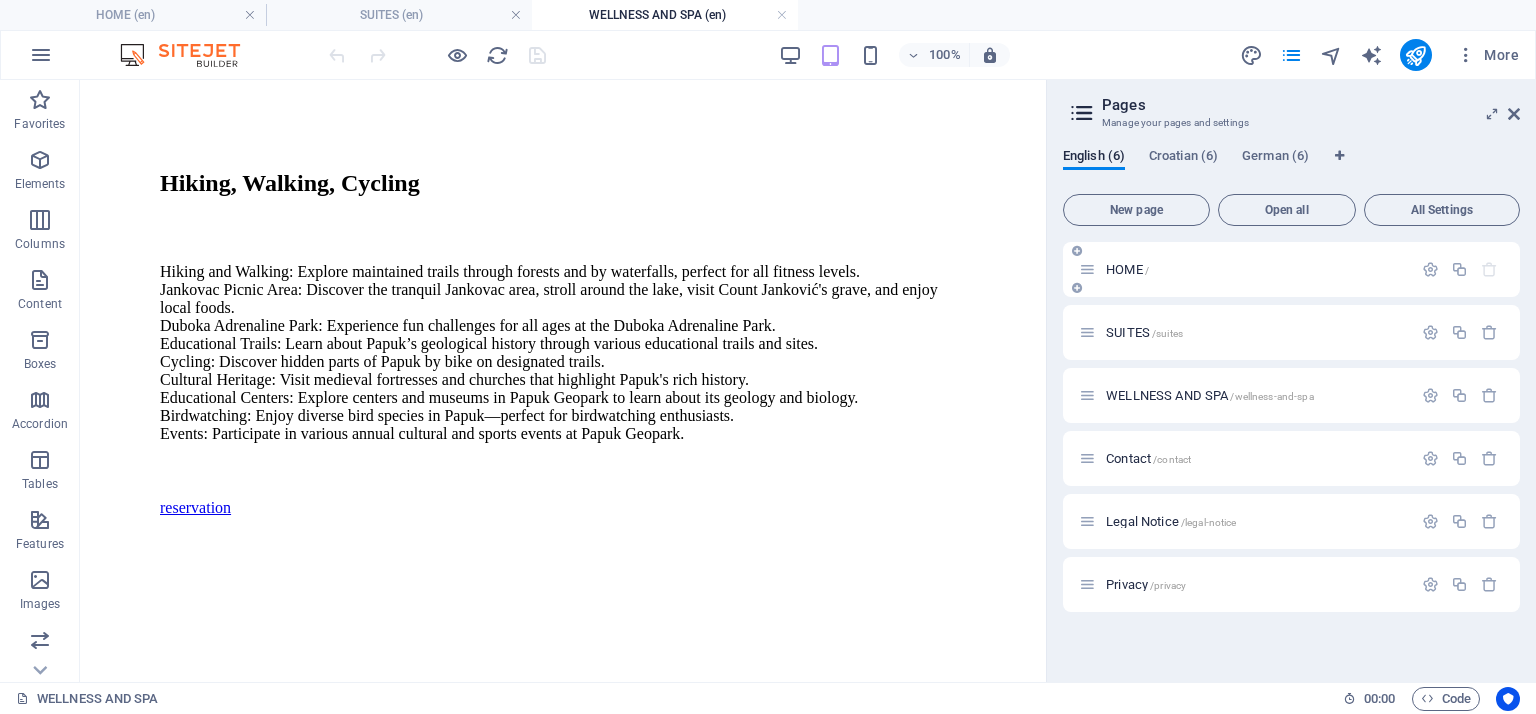 click on "HOME /" at bounding box center (1127, 269) 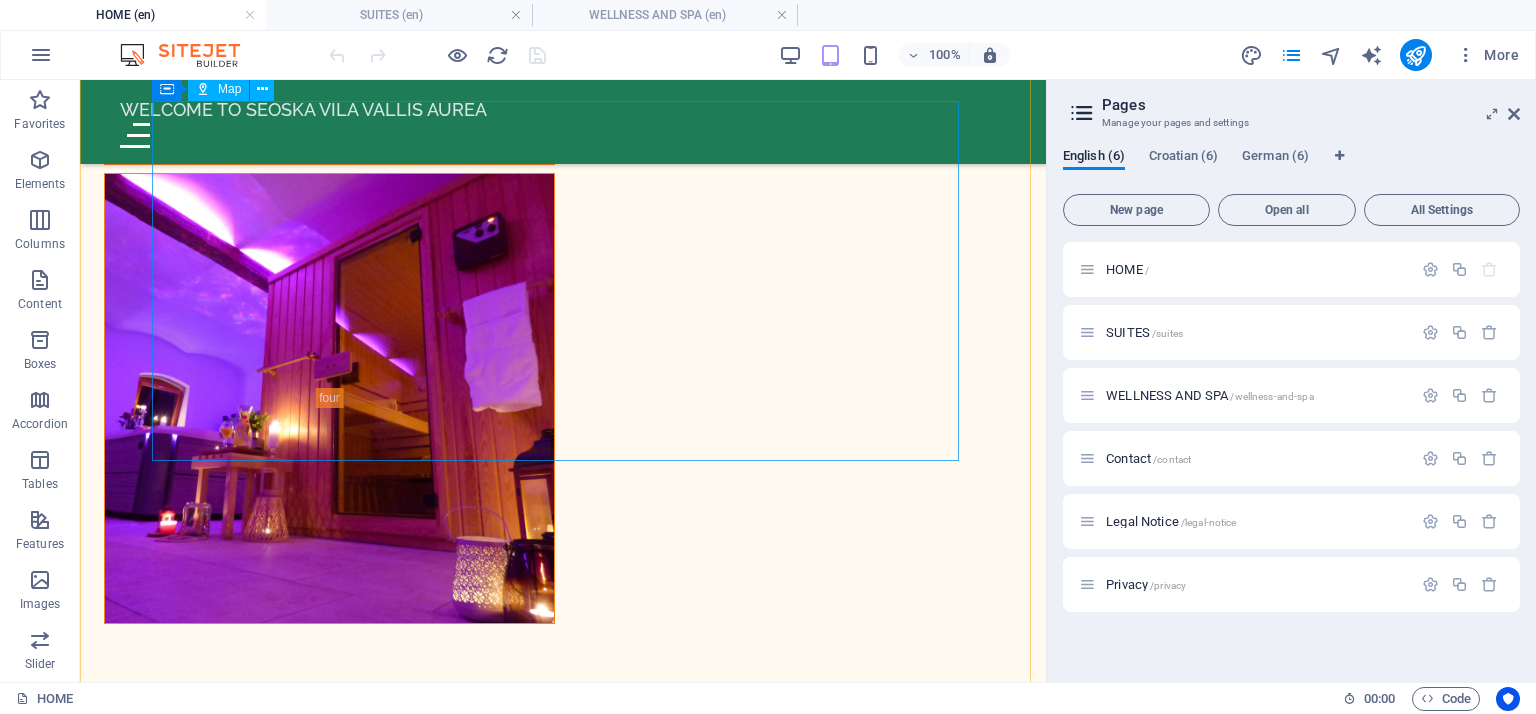 scroll, scrollTop: 11955, scrollLeft: 0, axis: vertical 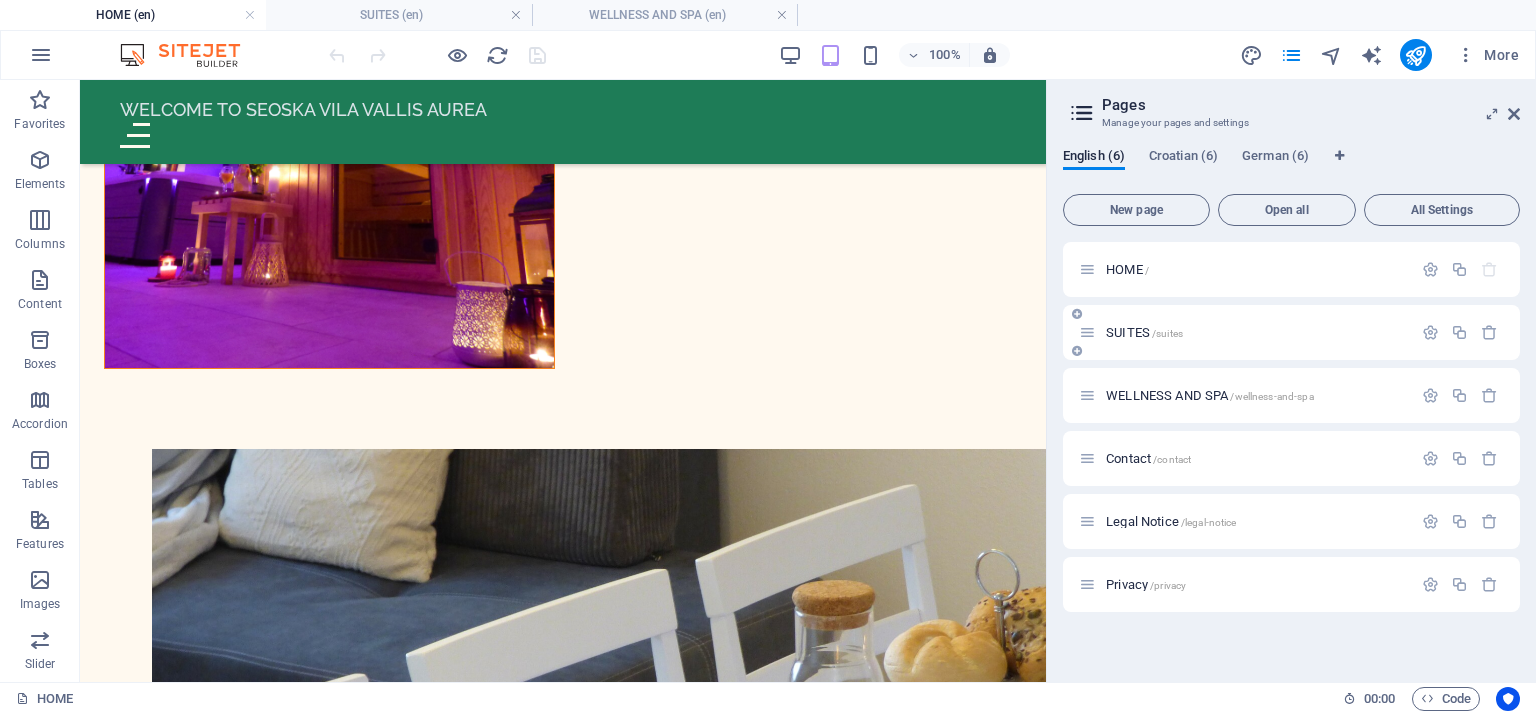 click on "SUITES /suites" at bounding box center (1144, 332) 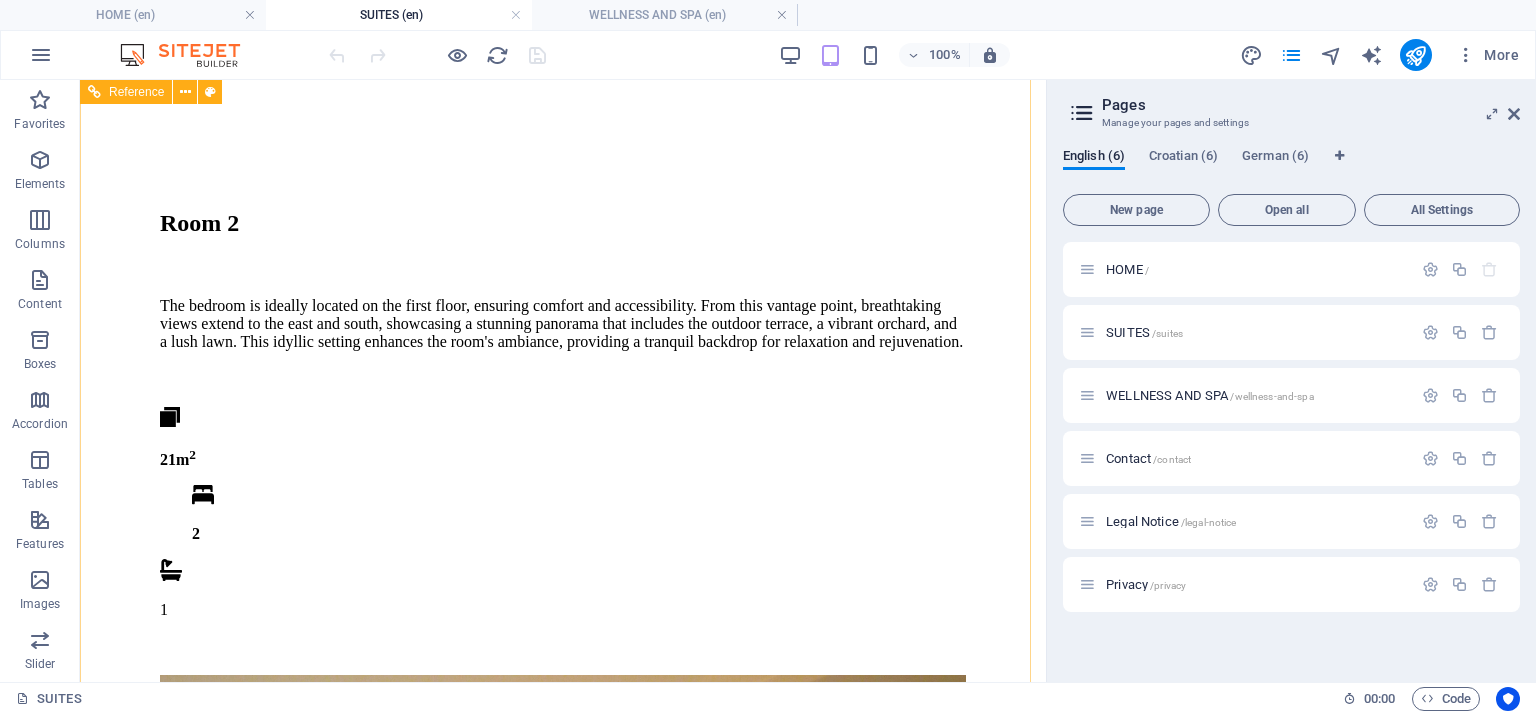 scroll, scrollTop: 6482, scrollLeft: 0, axis: vertical 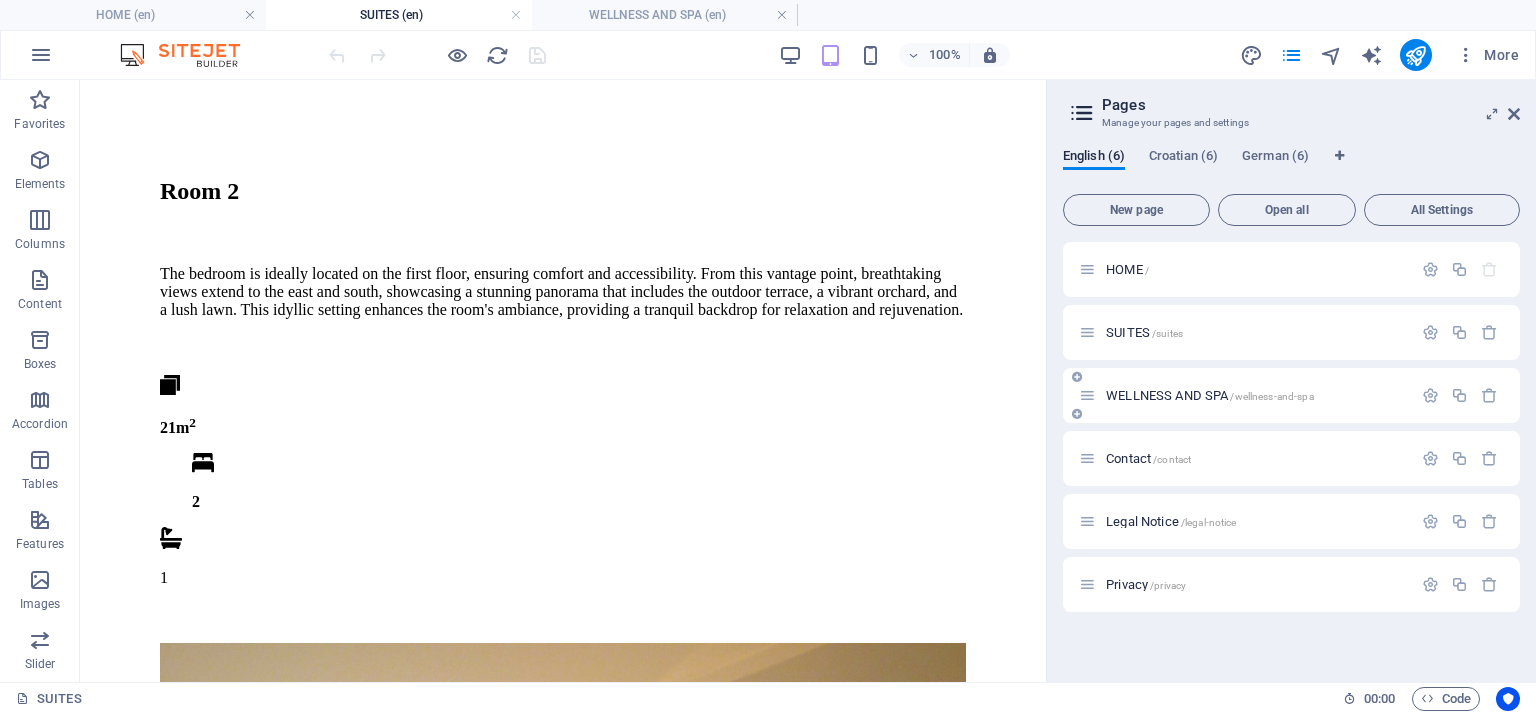 click on "WELLNESS AND SPA /wellness-and-spa" at bounding box center (1210, 395) 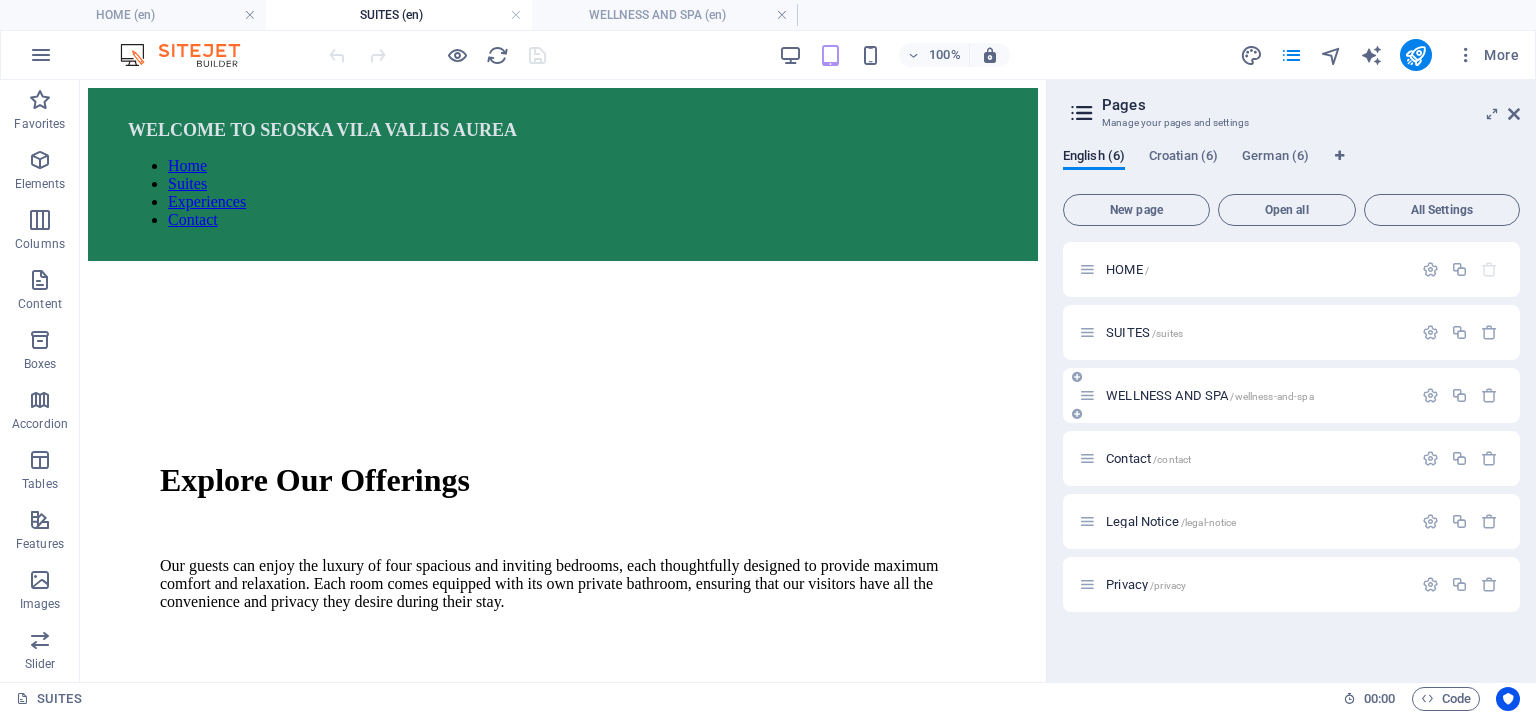 scroll, scrollTop: 8674, scrollLeft: 0, axis: vertical 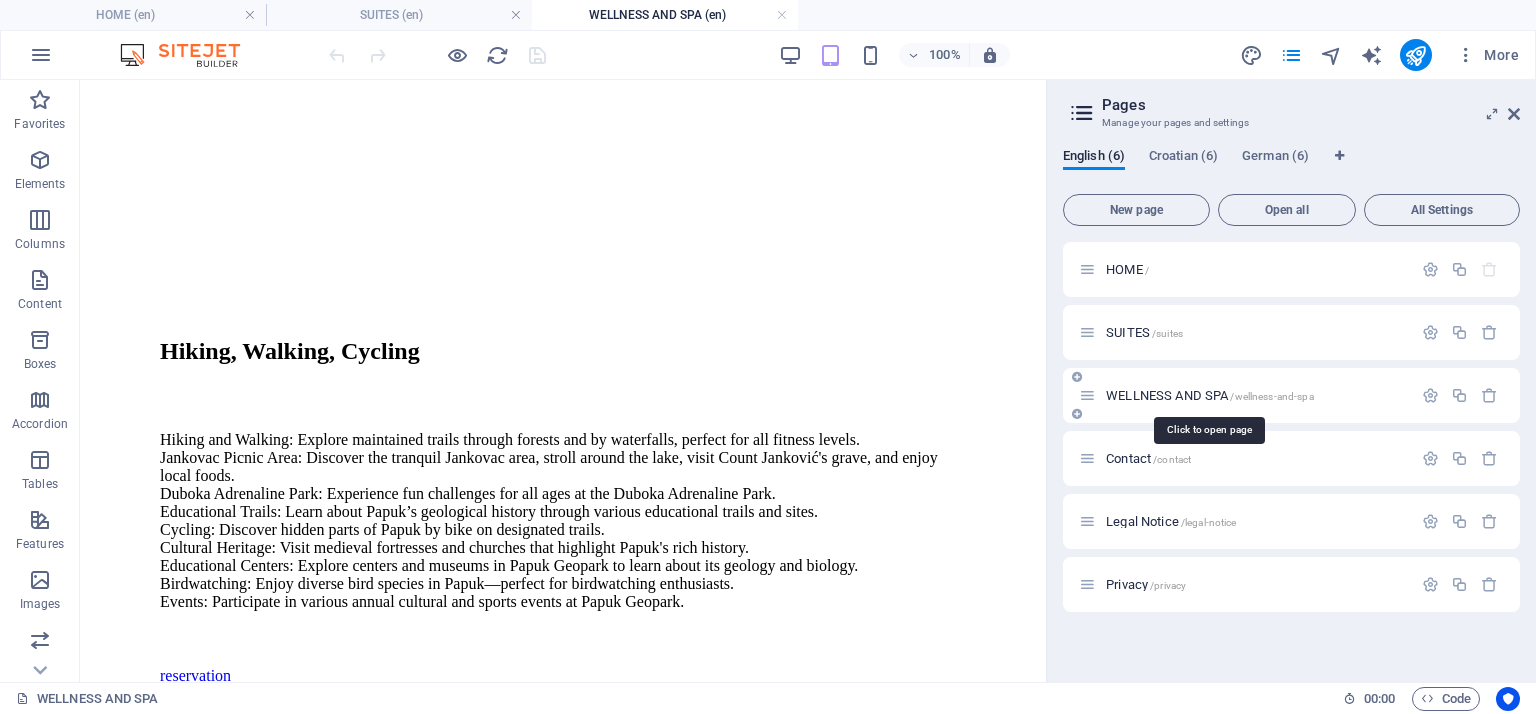 click on "WELLNESS AND SPA /wellness-and-spa" at bounding box center [1210, 395] 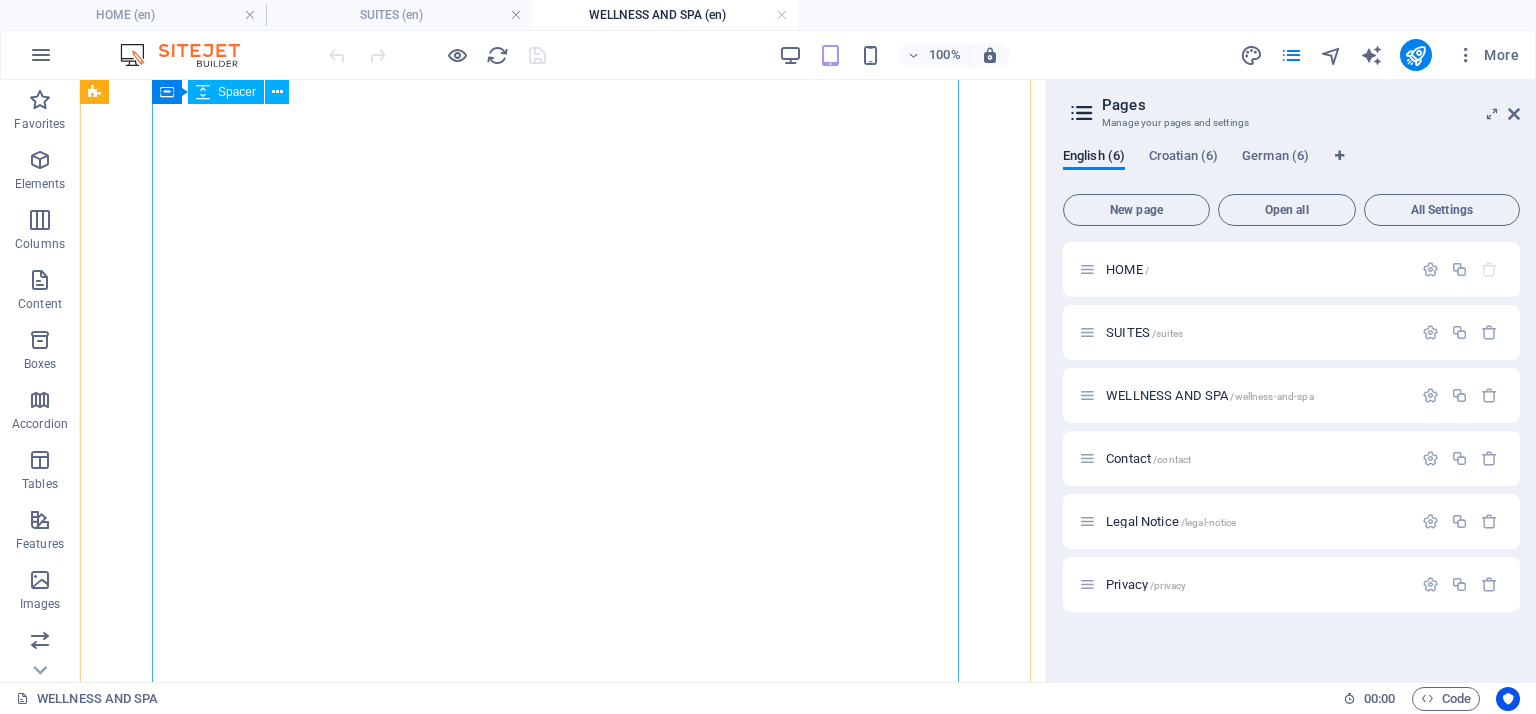 scroll, scrollTop: 5458, scrollLeft: 0, axis: vertical 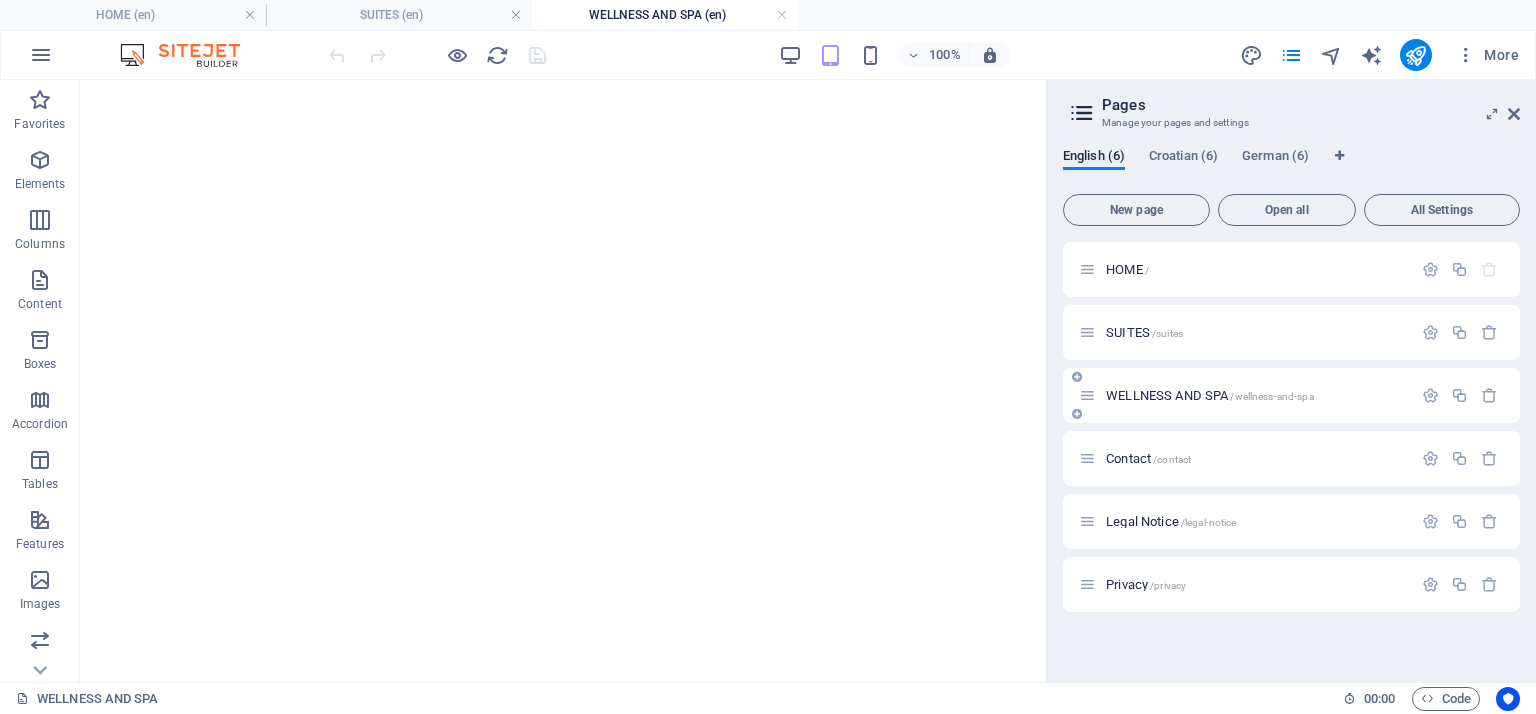 click on "WELLNESS AND SPA /wellness-and-spa" at bounding box center (1210, 395) 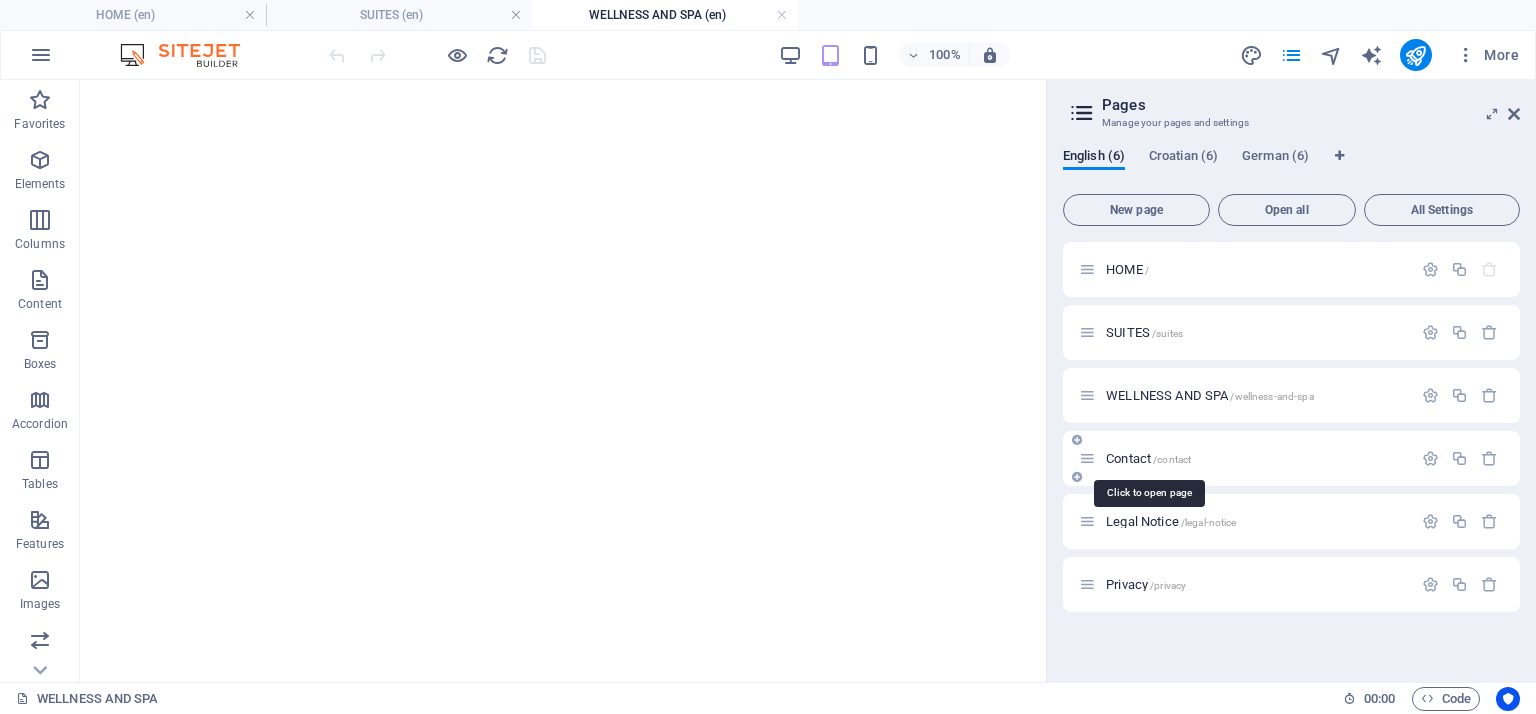 click on "Contact /contact" at bounding box center [1148, 458] 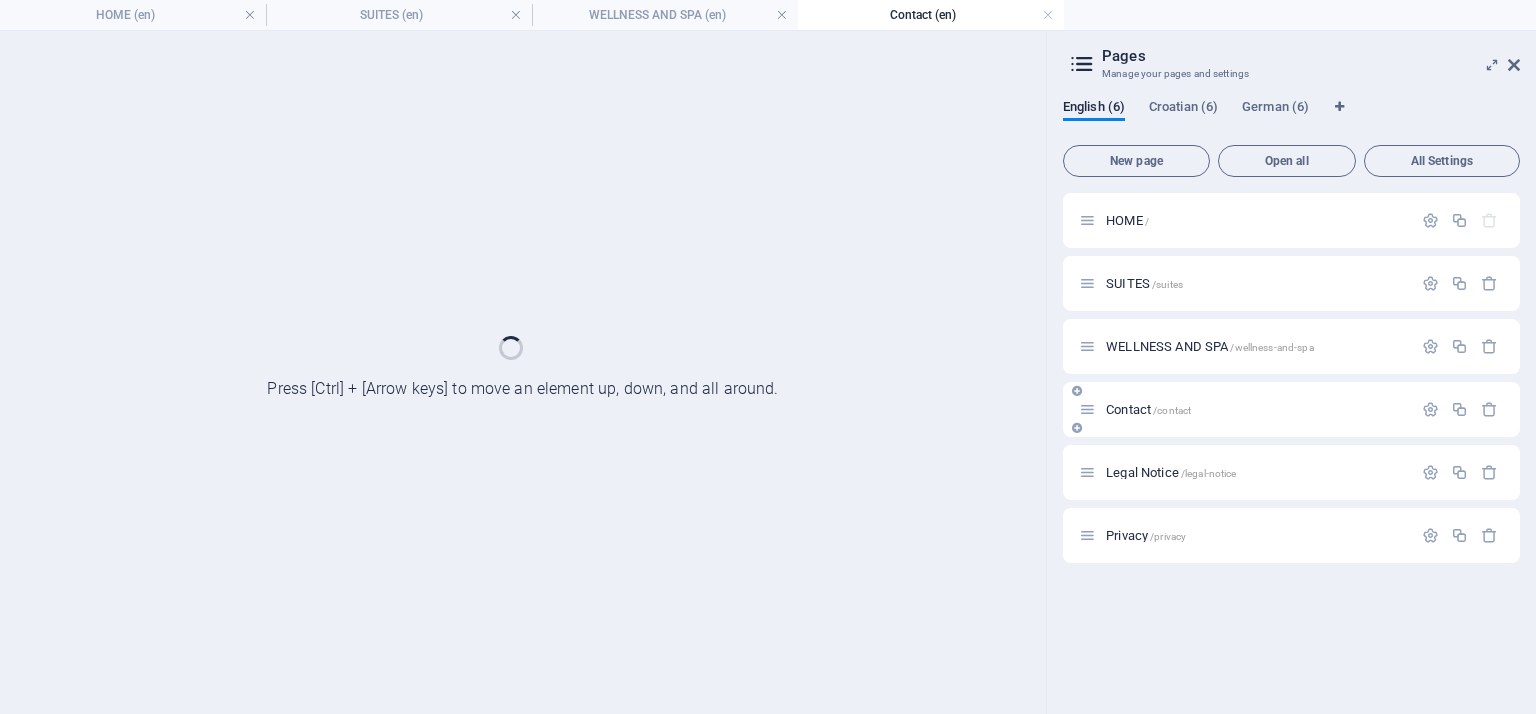 scroll, scrollTop: 0, scrollLeft: 0, axis: both 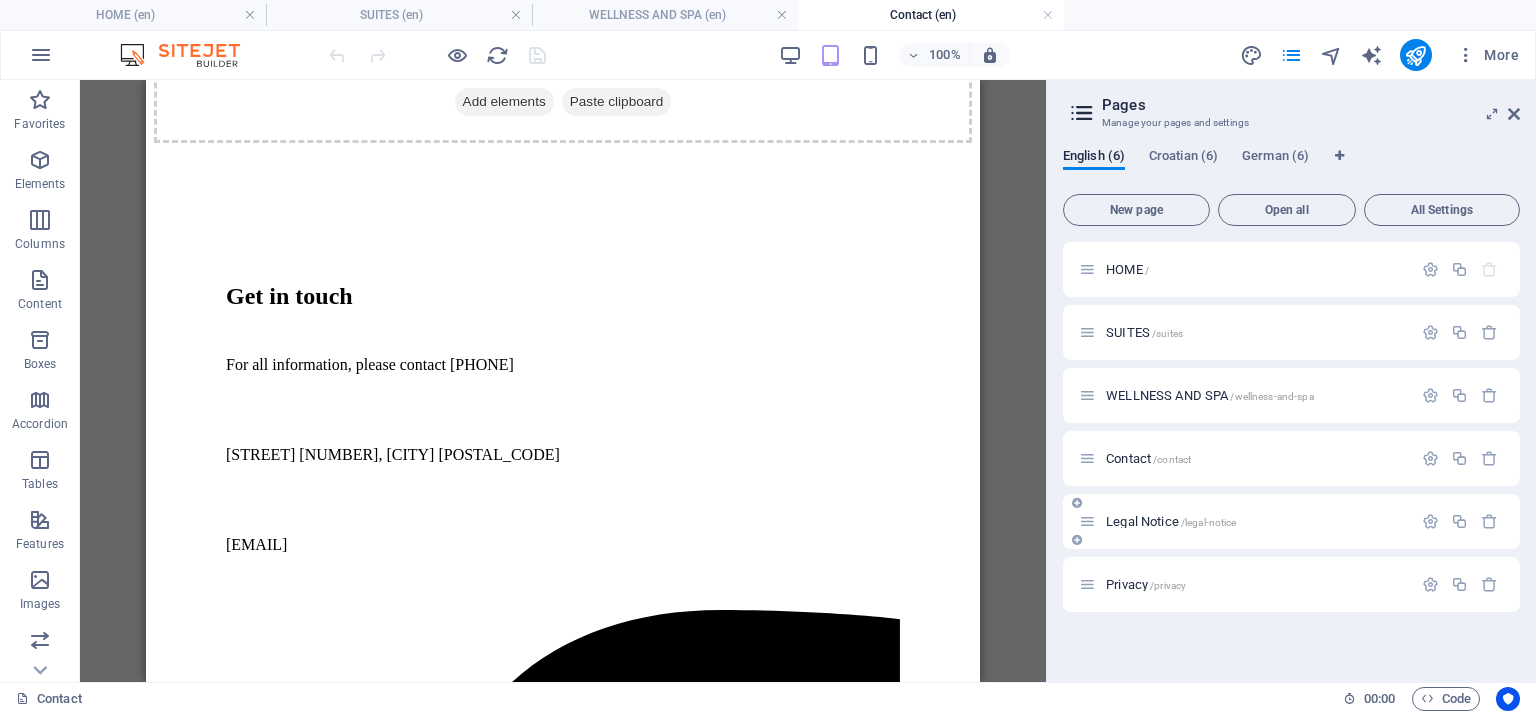 click on "Legal Notice /legal-notice" at bounding box center (1171, 521) 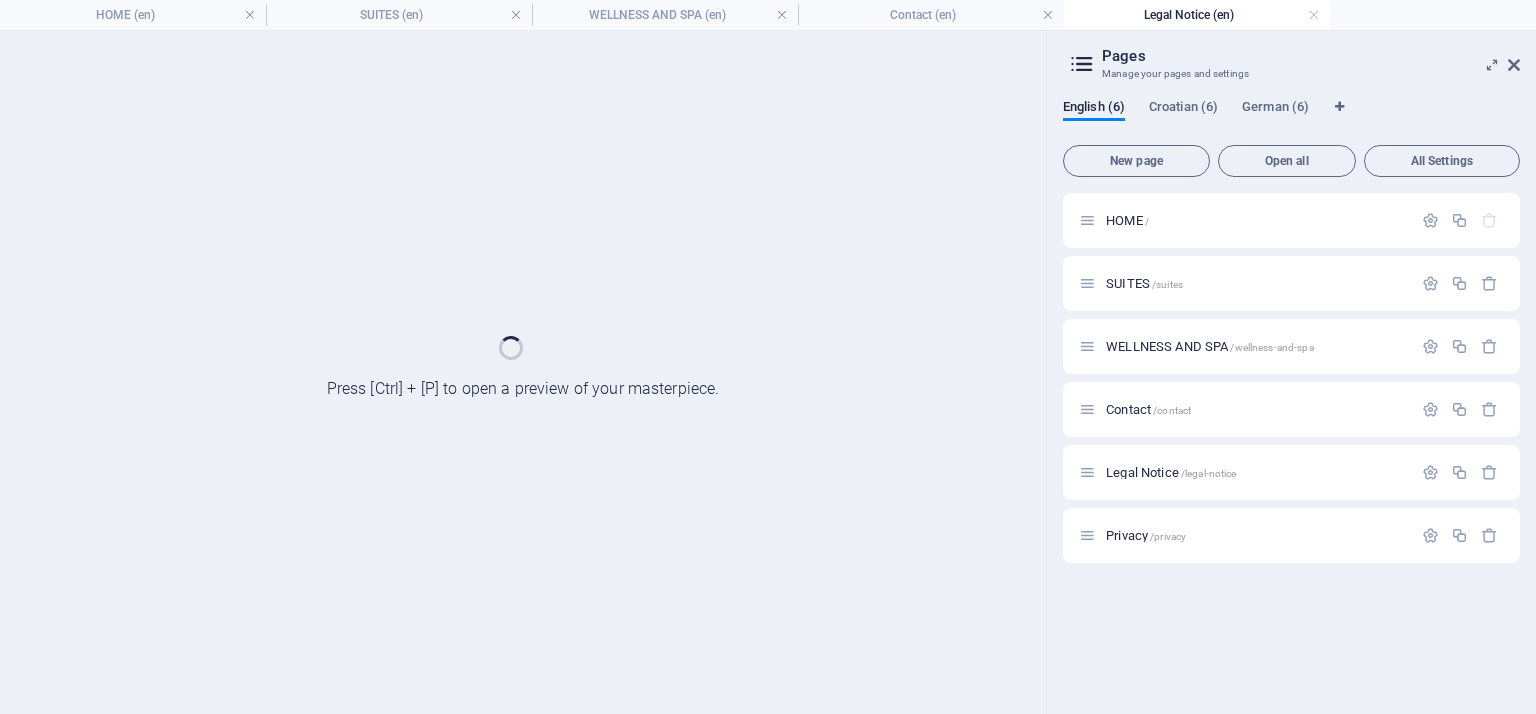 scroll, scrollTop: 0, scrollLeft: 0, axis: both 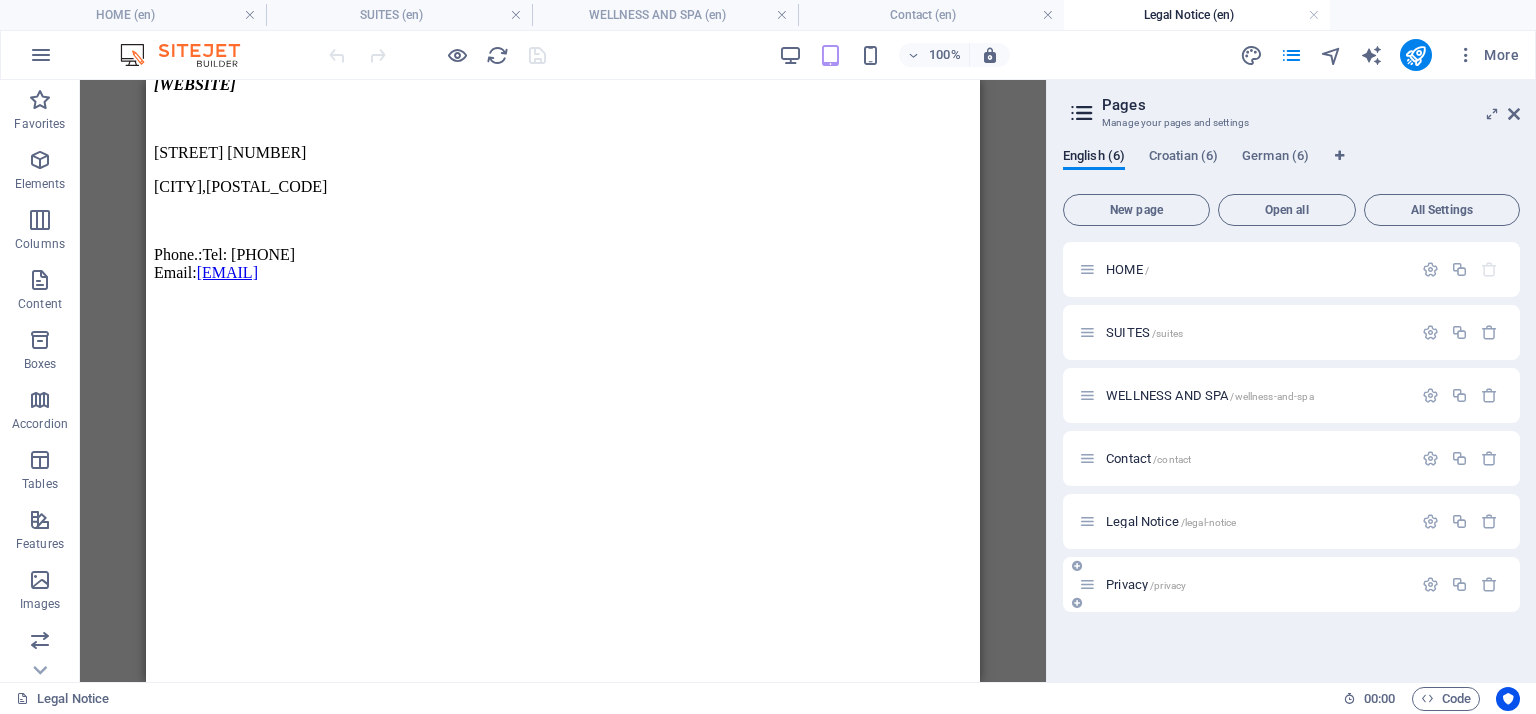 click on "Privacy /privacy" at bounding box center [1146, 584] 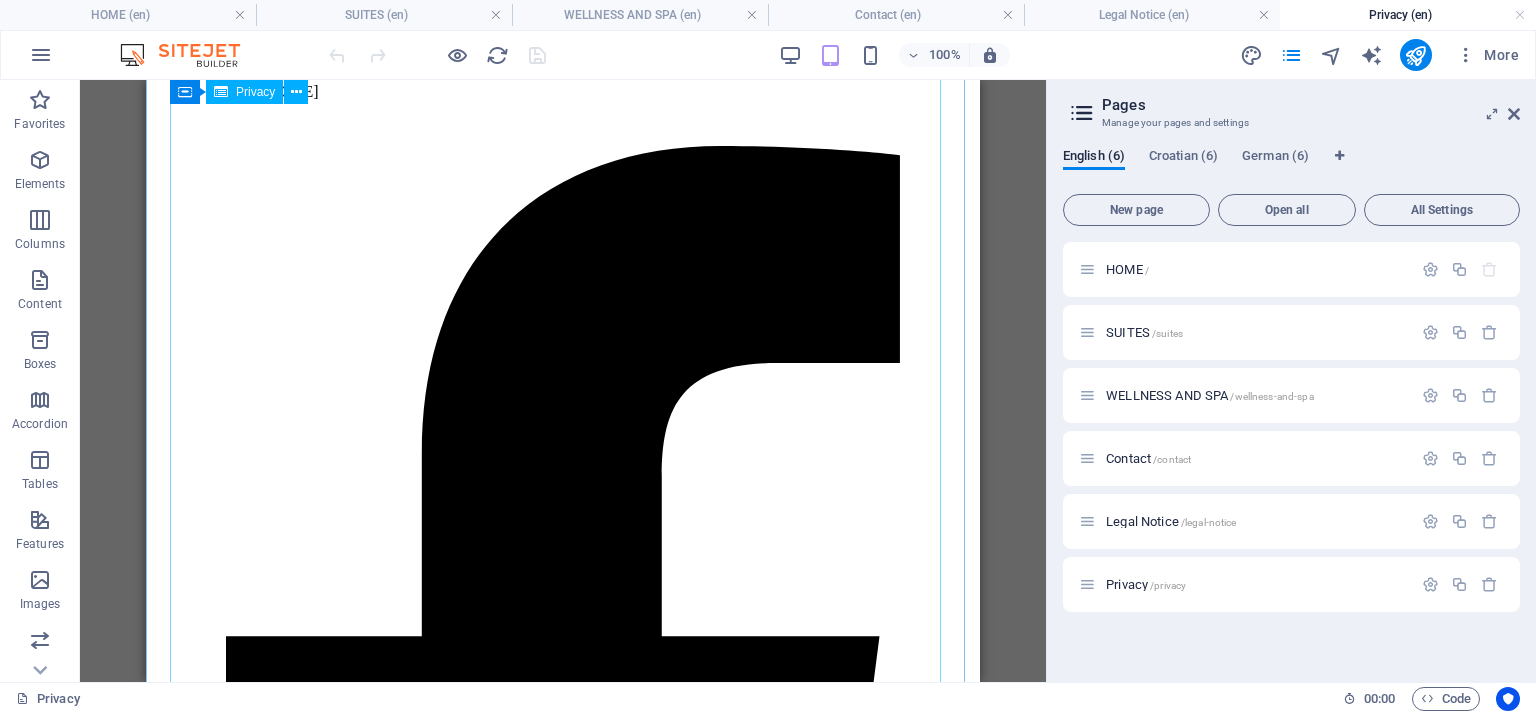 scroll, scrollTop: 6816, scrollLeft: 0, axis: vertical 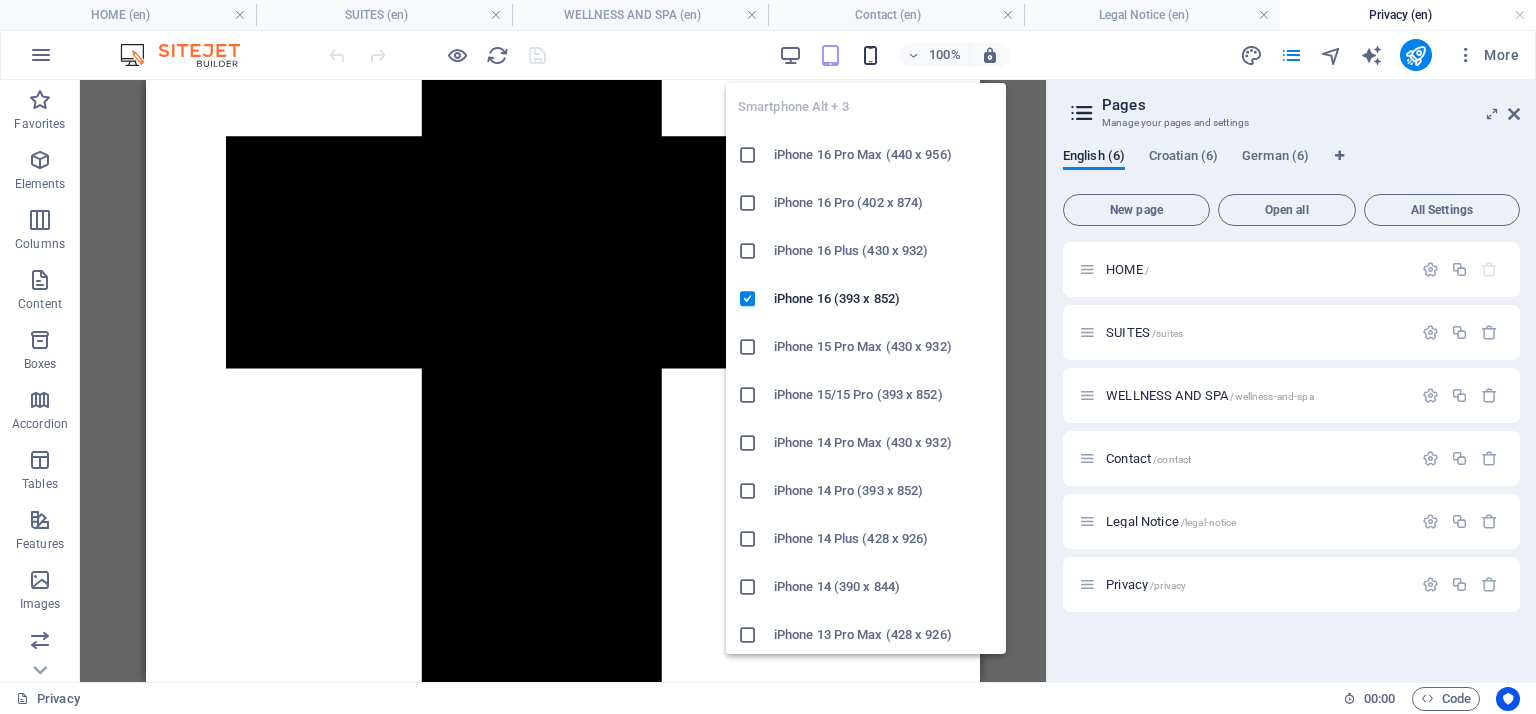 click at bounding box center [870, 55] 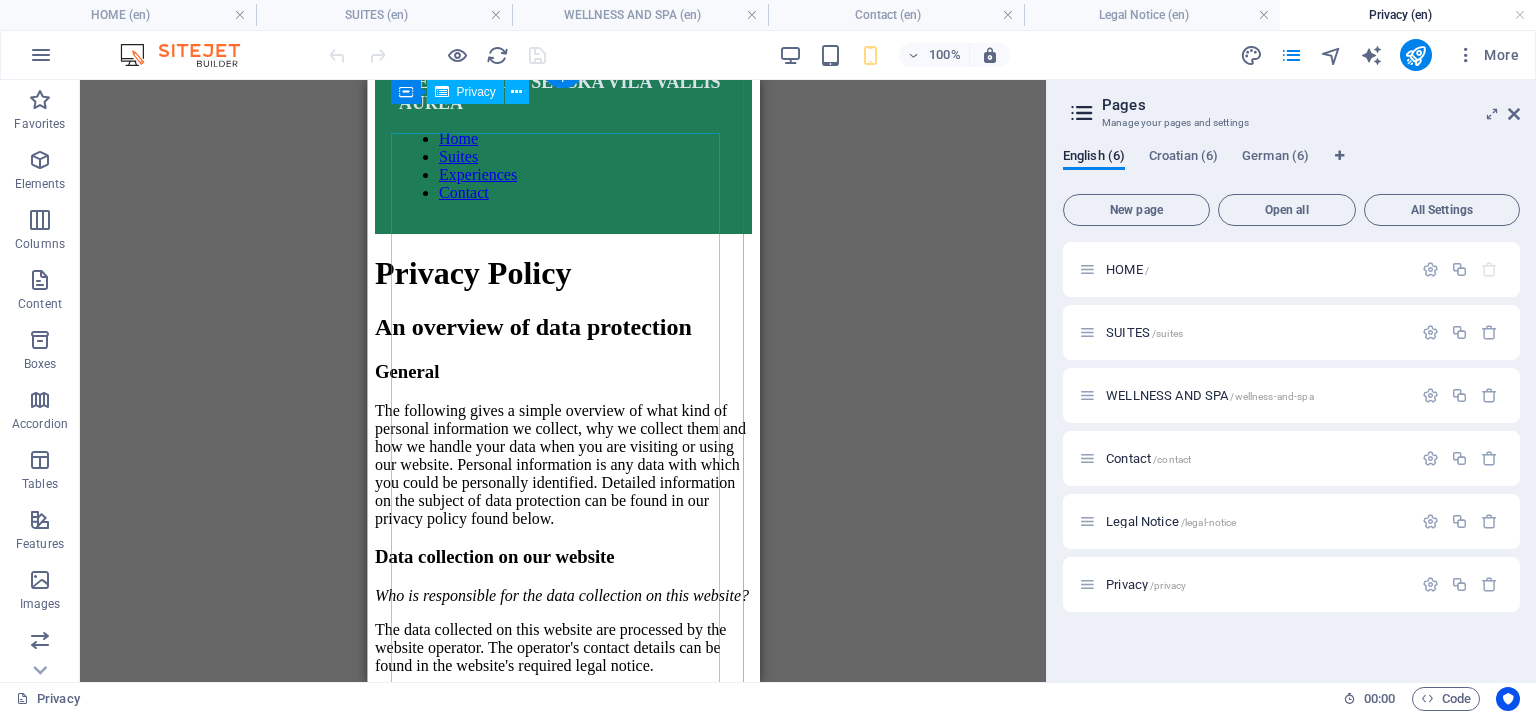 scroll, scrollTop: 0, scrollLeft: 0, axis: both 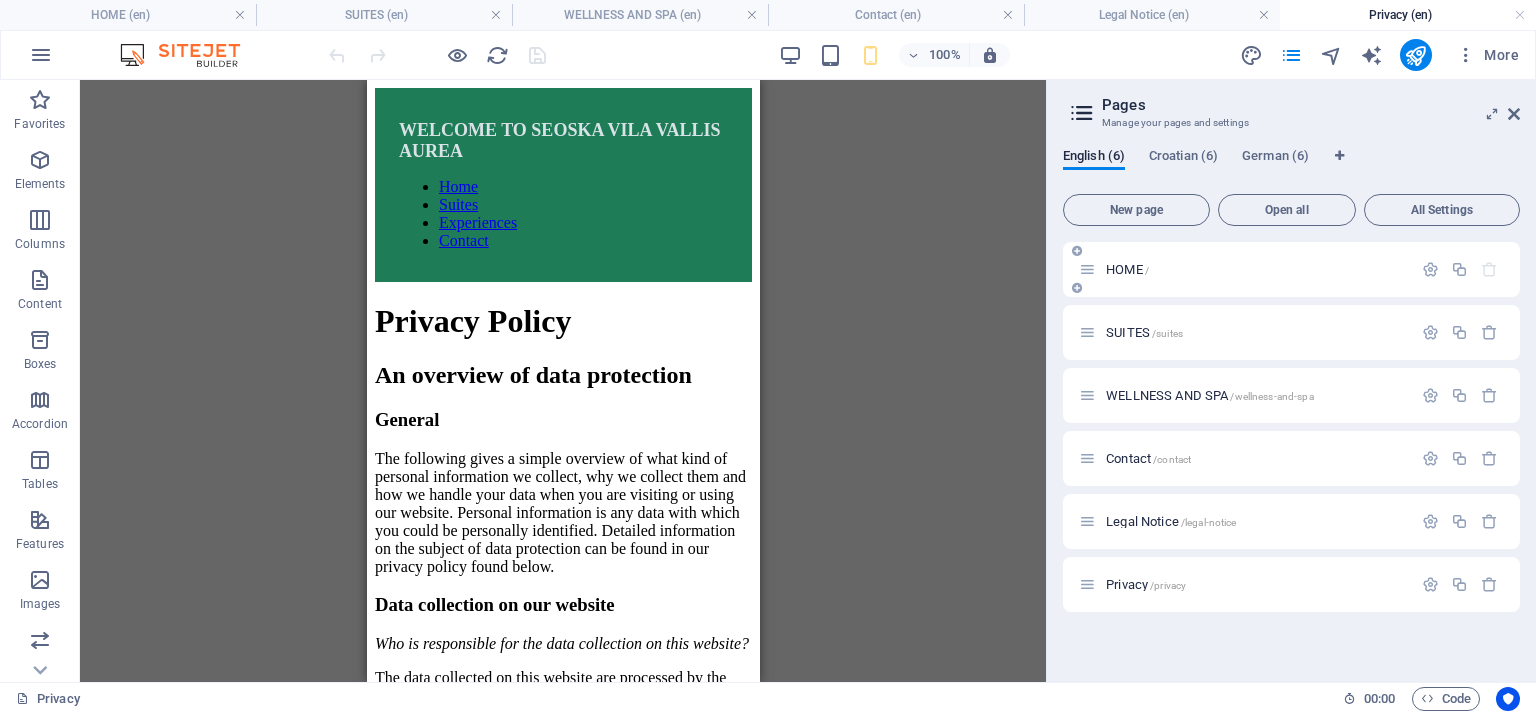 click on "HOME /" at bounding box center (1127, 269) 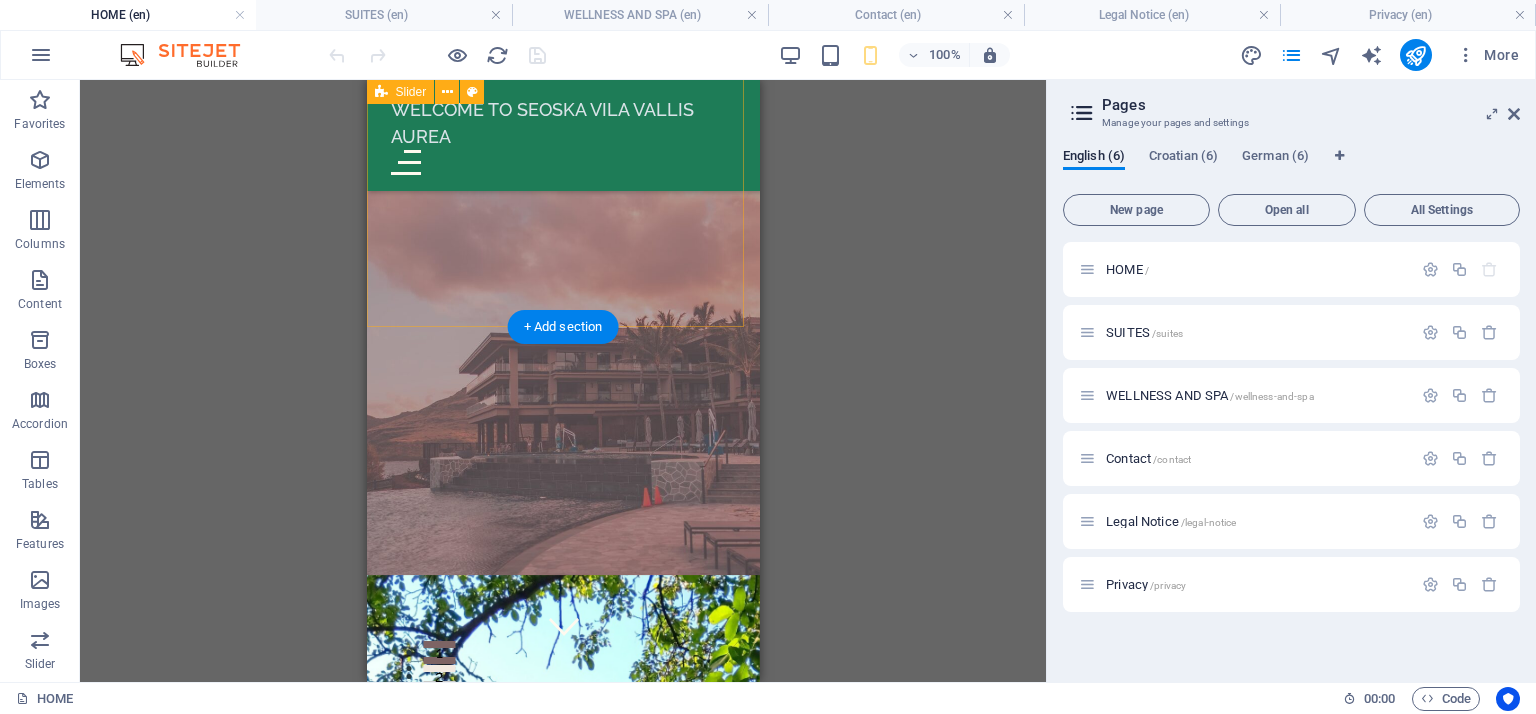 scroll, scrollTop: 11460, scrollLeft: 0, axis: vertical 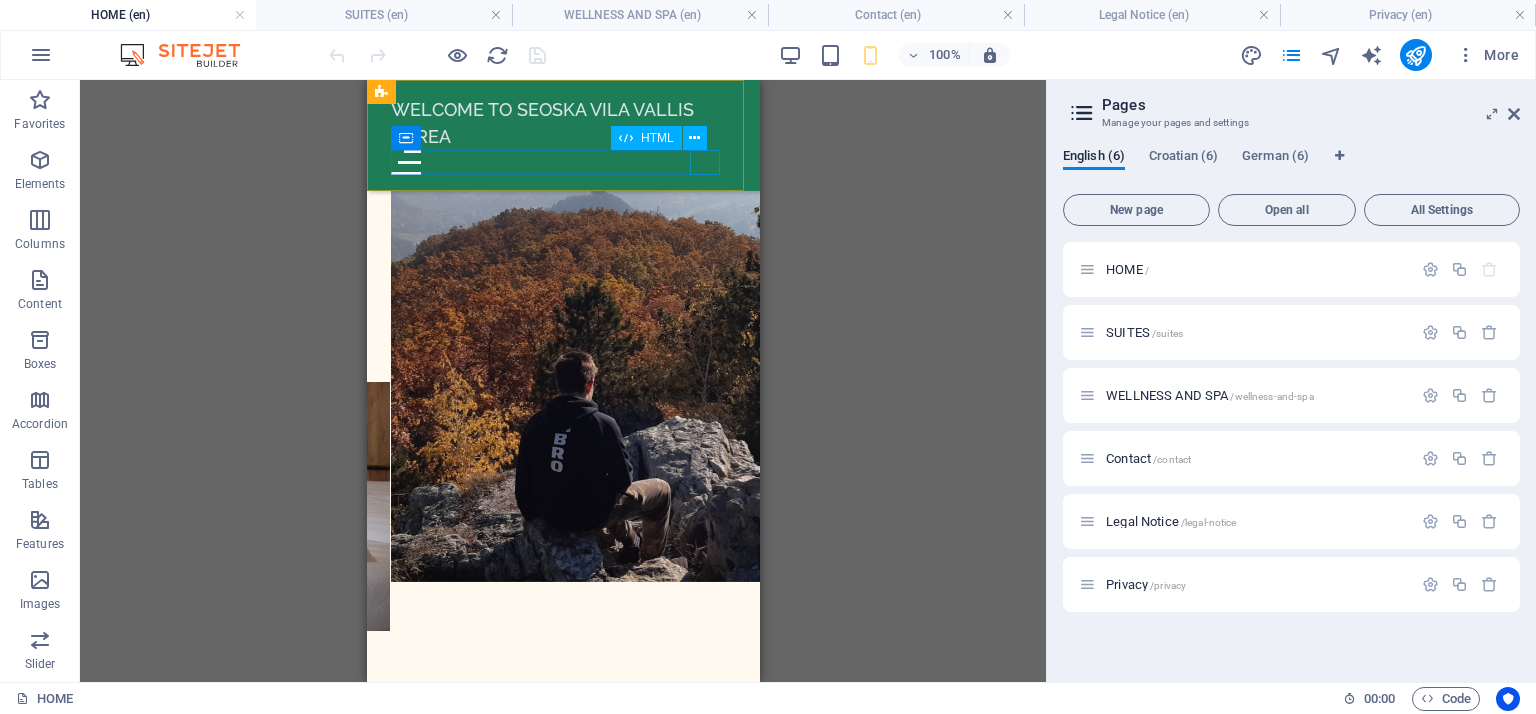 click at bounding box center [562, 162] 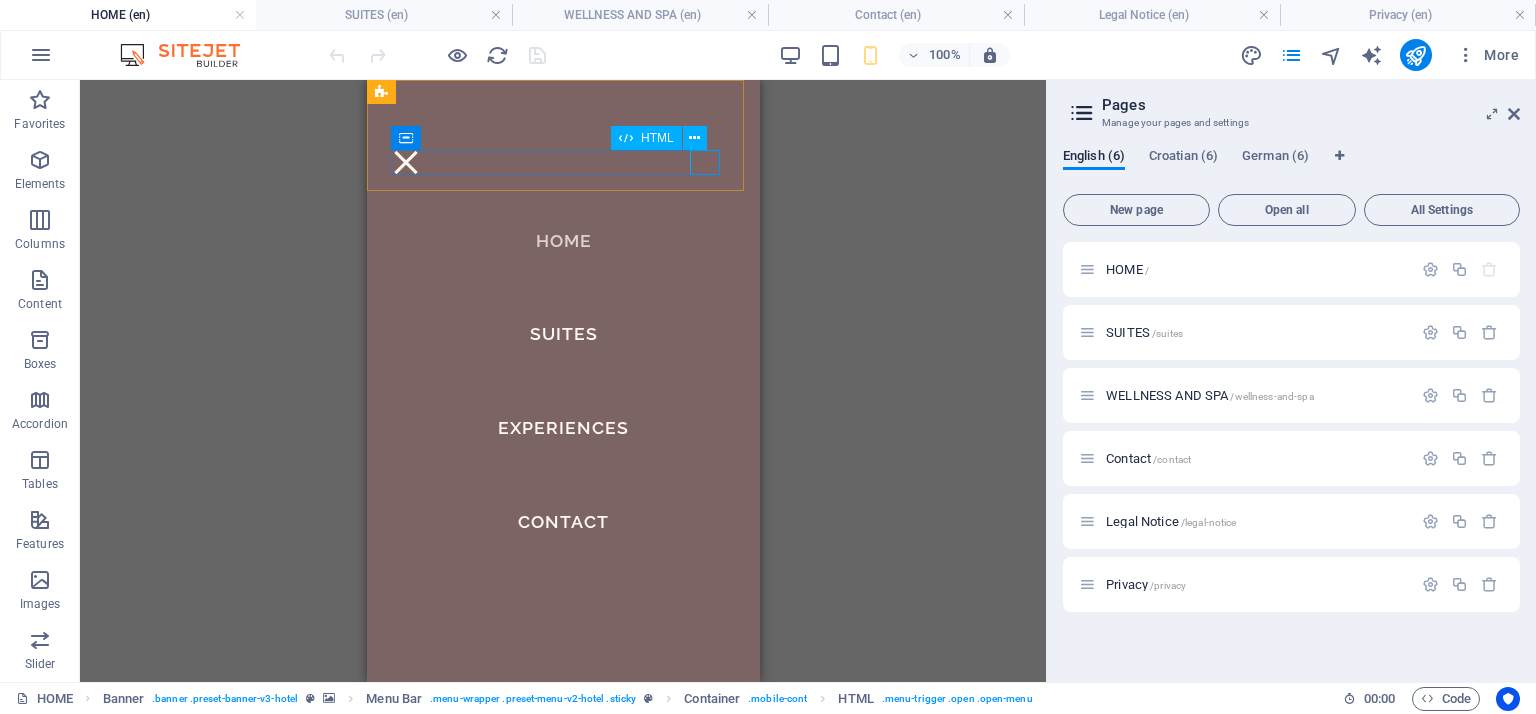 scroll, scrollTop: 11367, scrollLeft: 0, axis: vertical 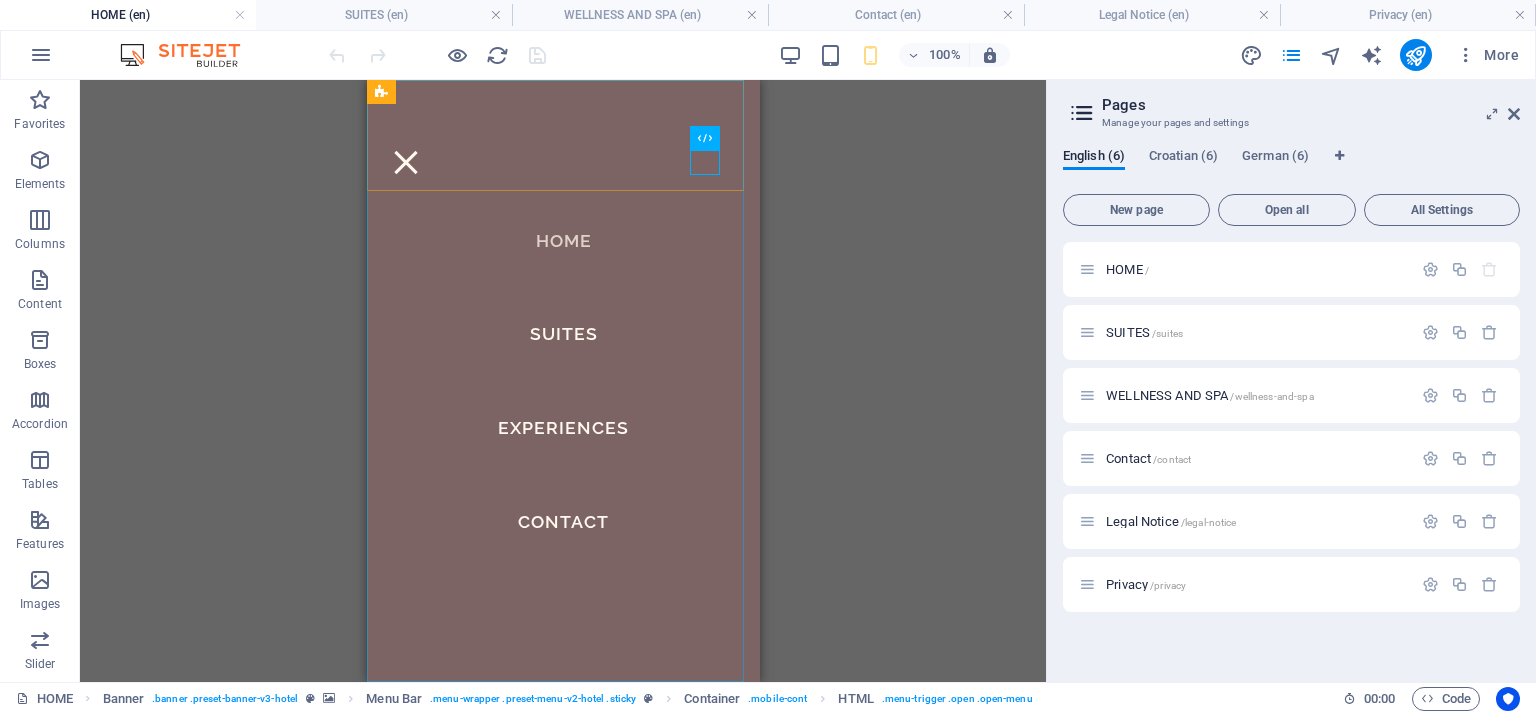click on "Home Suites Experiences Contact" at bounding box center [562, 381] 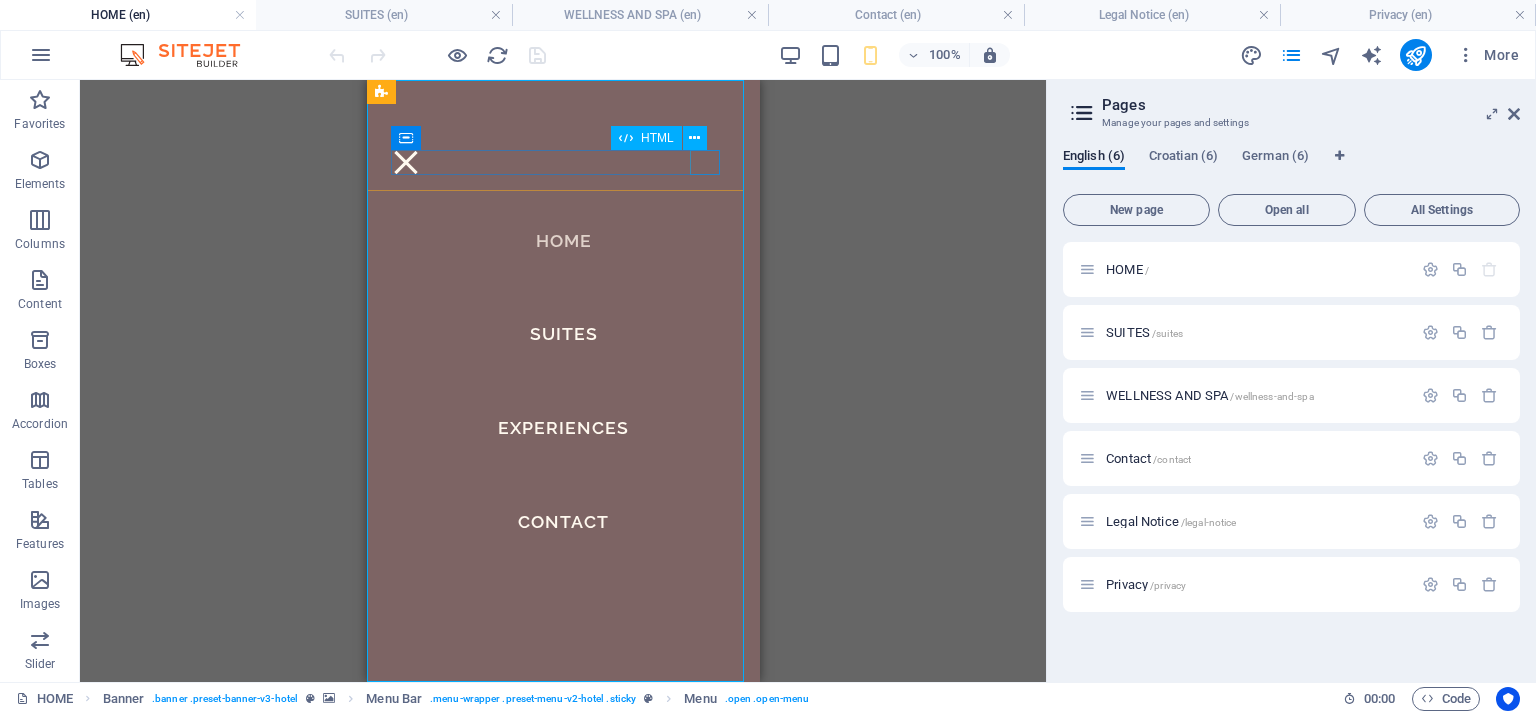 drag, startPoint x: 710, startPoint y: 150, endPoint x: 335, endPoint y: 109, distance: 377.23468 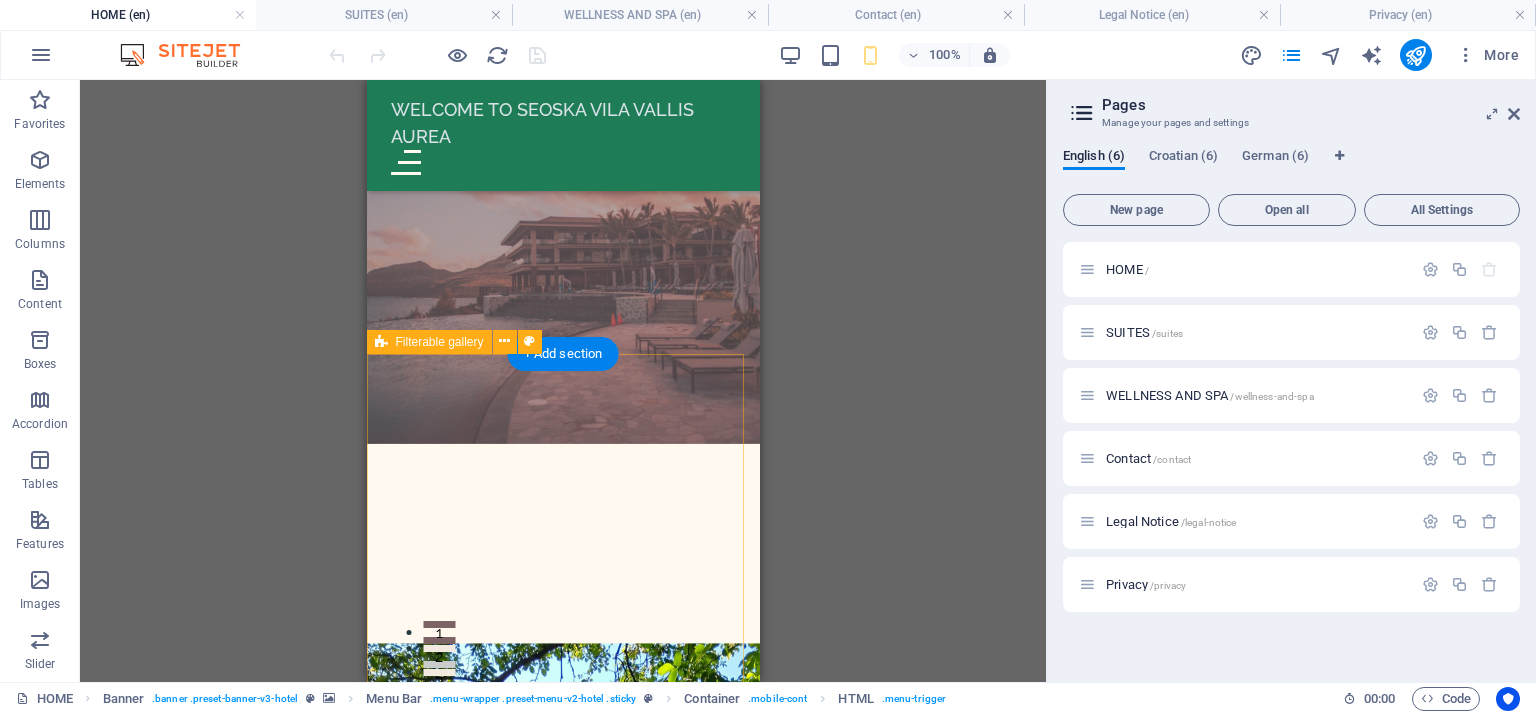 scroll, scrollTop: 520, scrollLeft: 0, axis: vertical 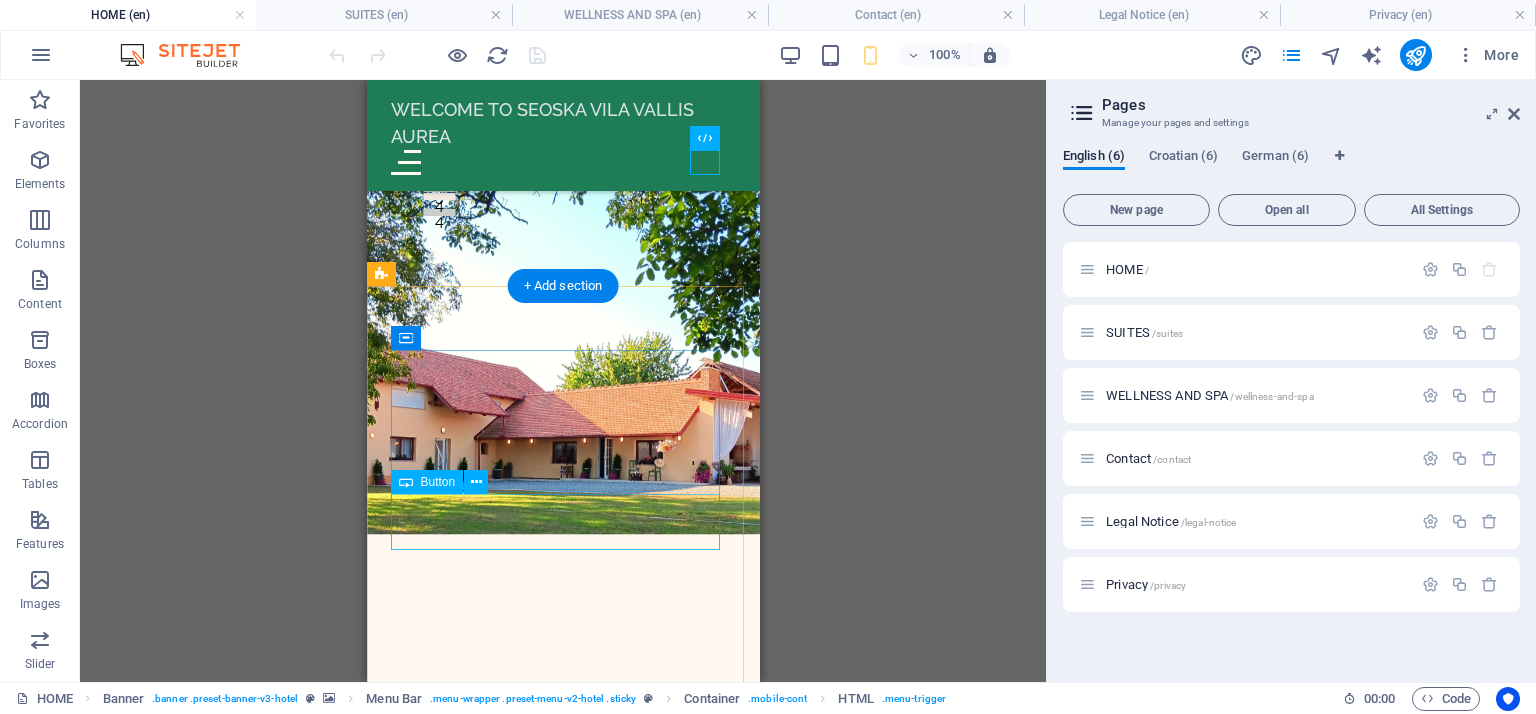 click on "other contents" at bounding box center (562, 1386) 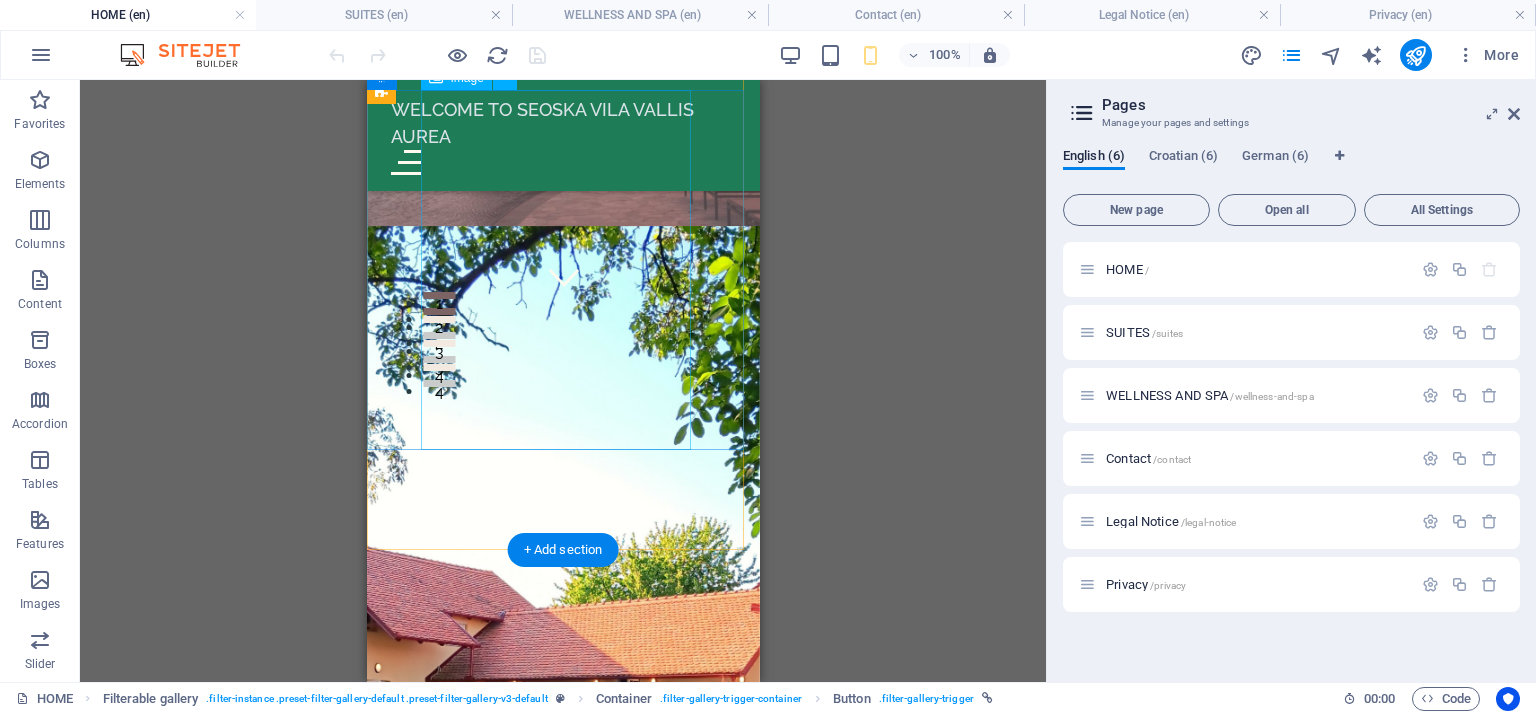 scroll, scrollTop: 320, scrollLeft: 0, axis: vertical 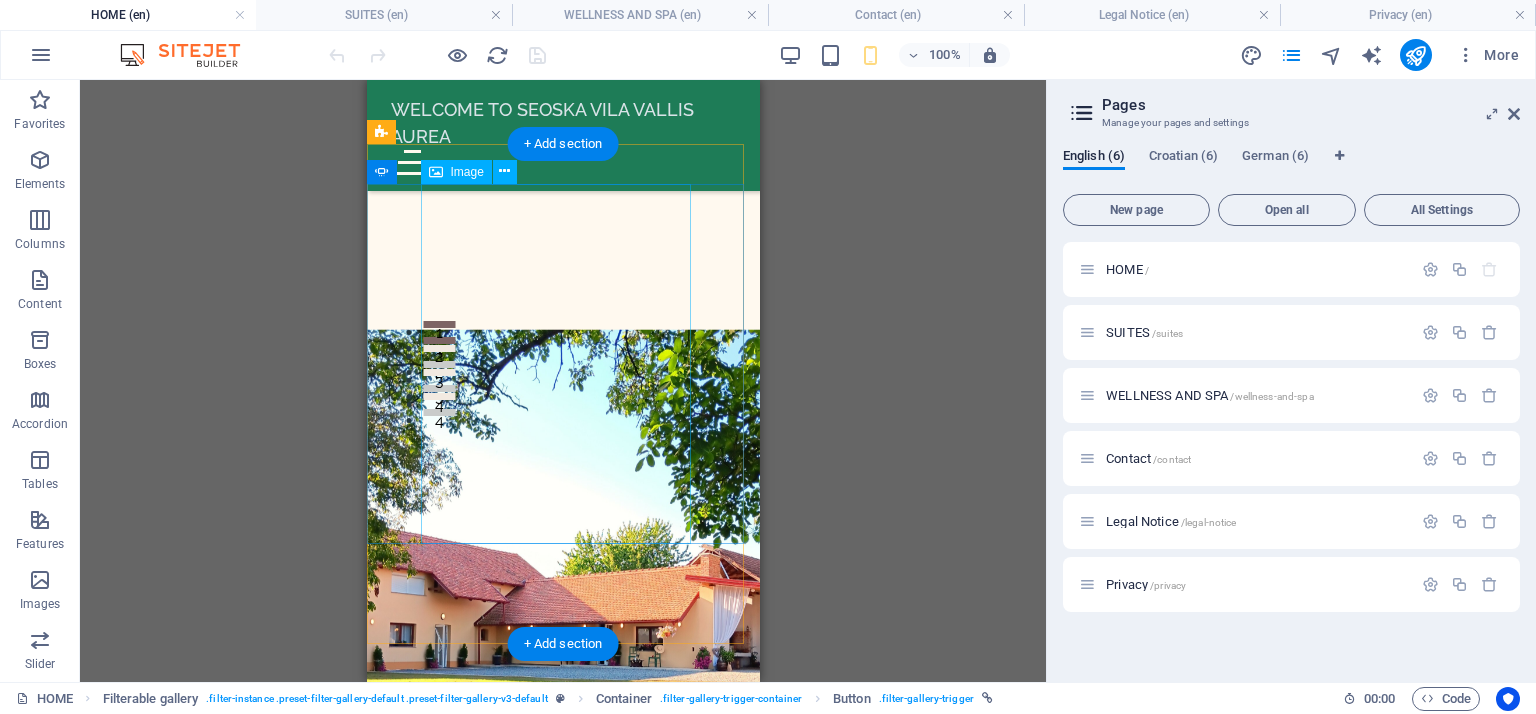 drag, startPoint x: 607, startPoint y: 362, endPoint x: 382, endPoint y: 401, distance: 228.35498 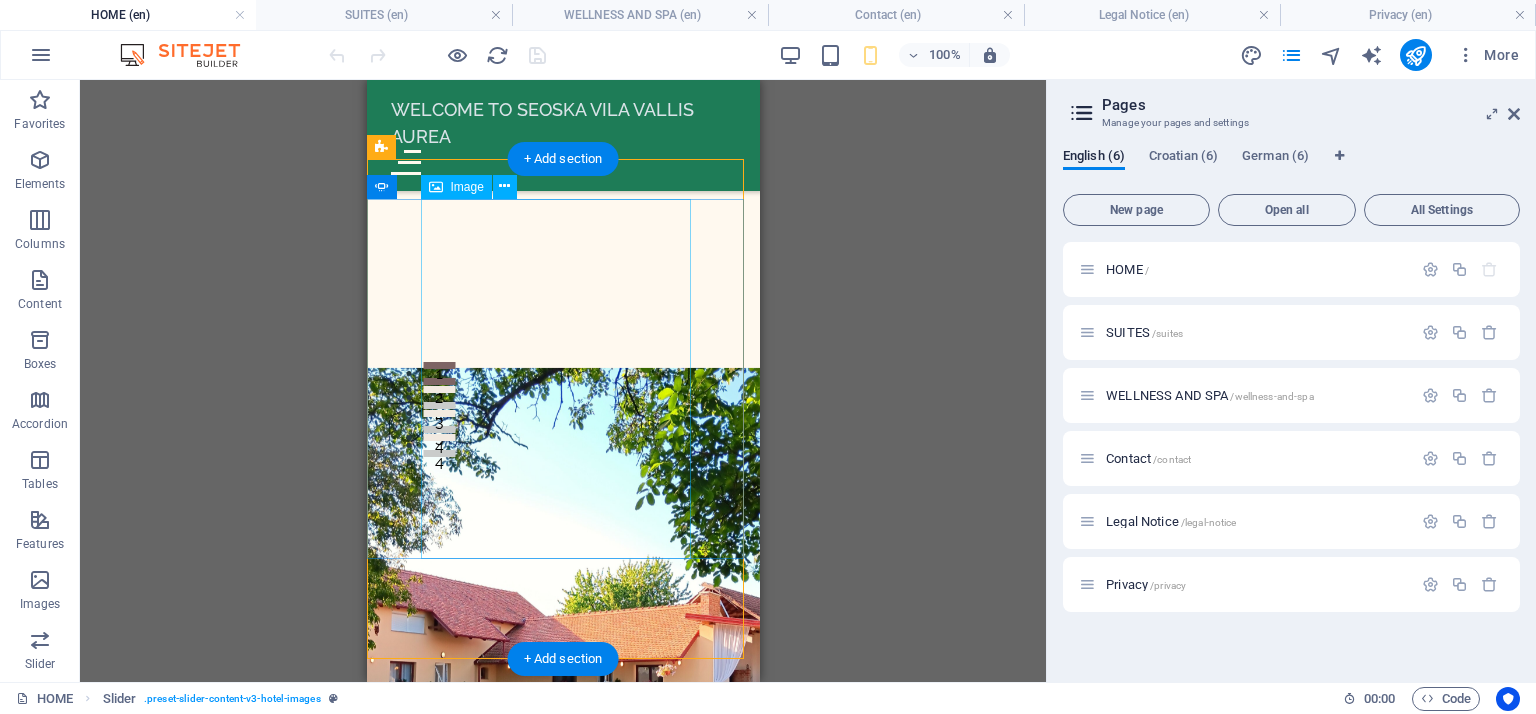 scroll, scrollTop: 220, scrollLeft: 0, axis: vertical 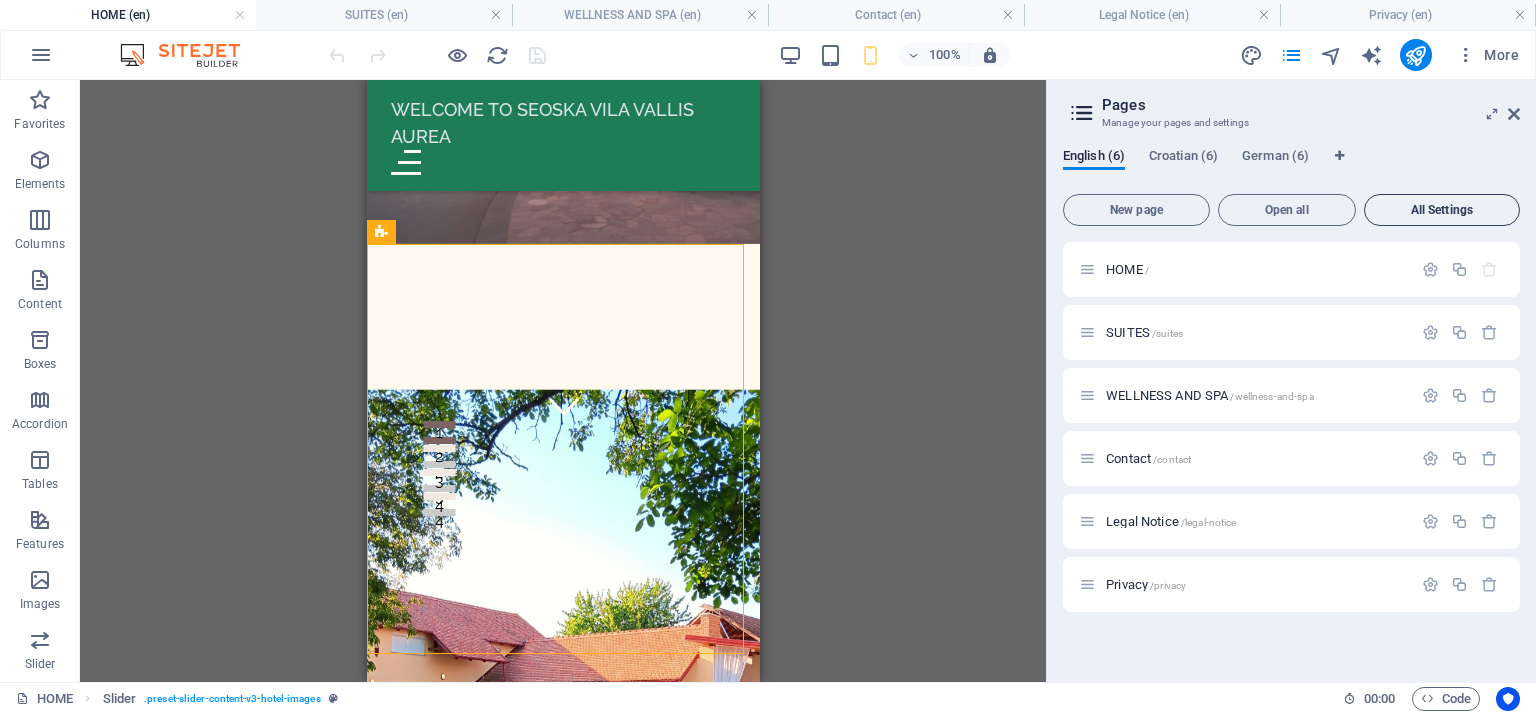 click on "All Settings" at bounding box center [1442, 210] 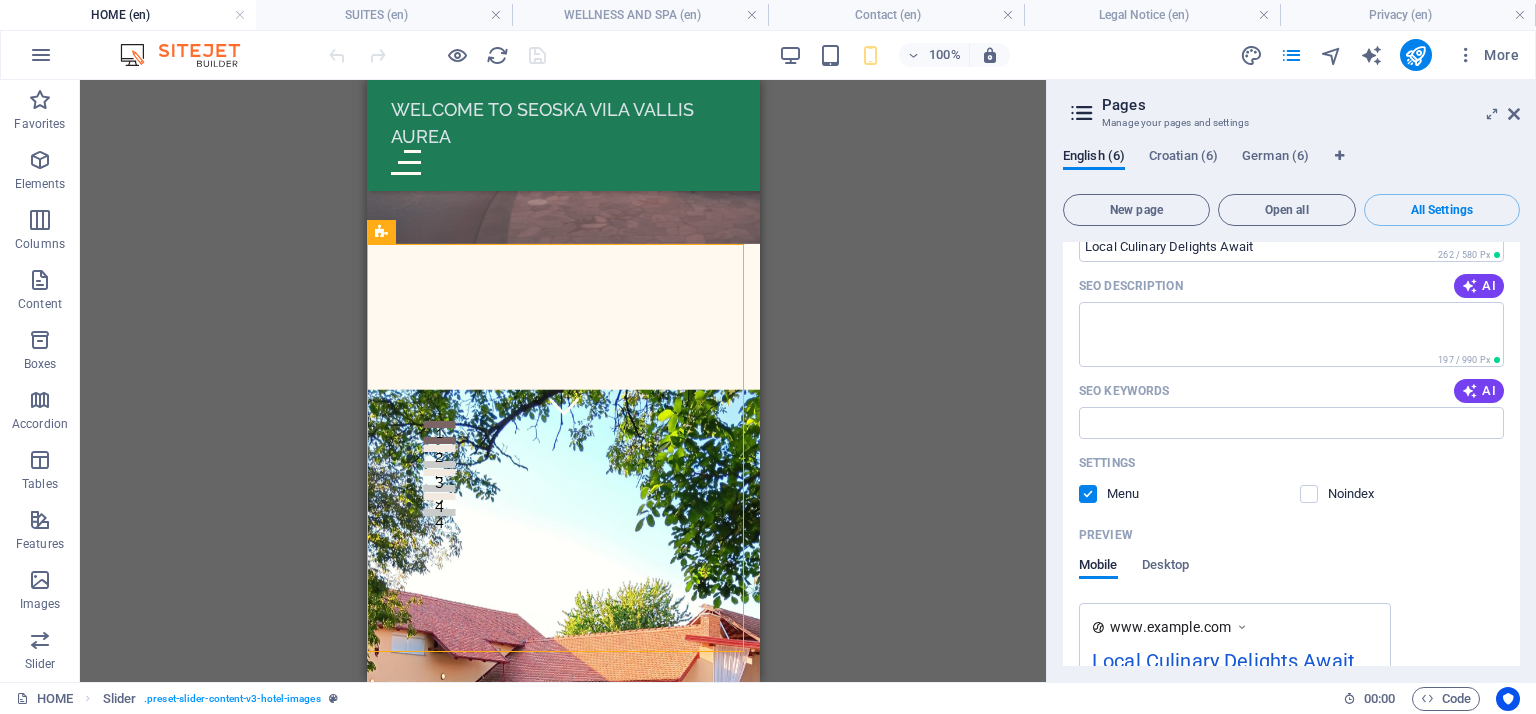 scroll, scrollTop: 0, scrollLeft: 0, axis: both 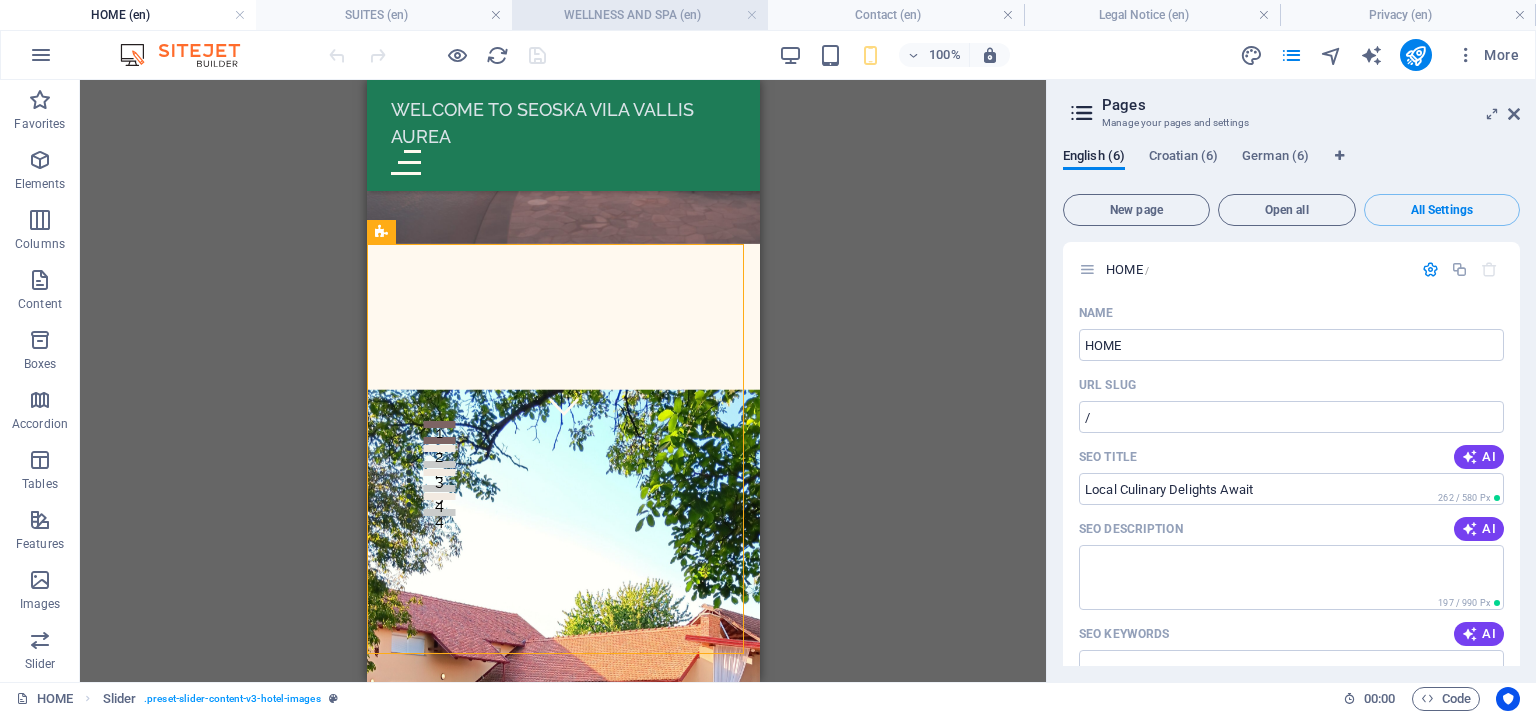 click on "WELLNESS AND SPA (en)" at bounding box center (640, 15) 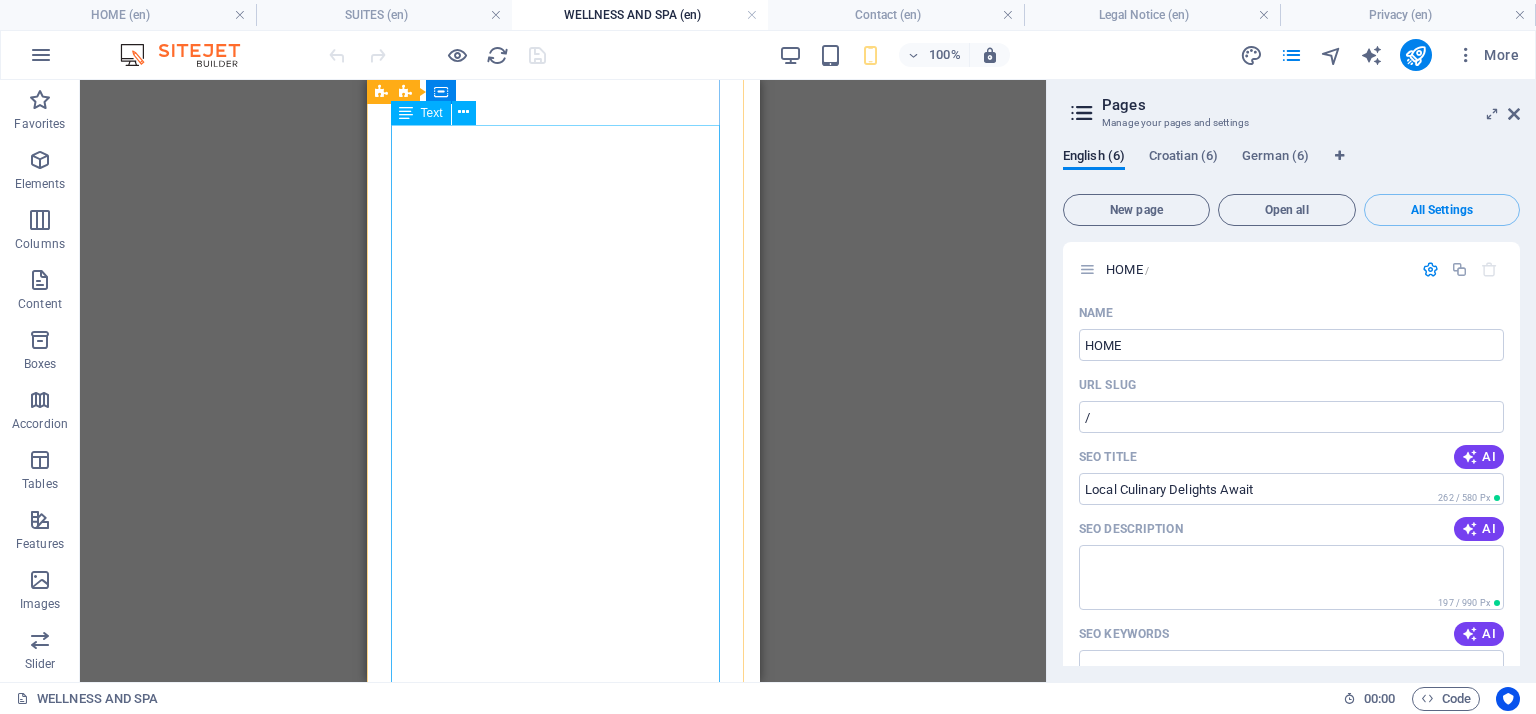 scroll, scrollTop: 4447, scrollLeft: 0, axis: vertical 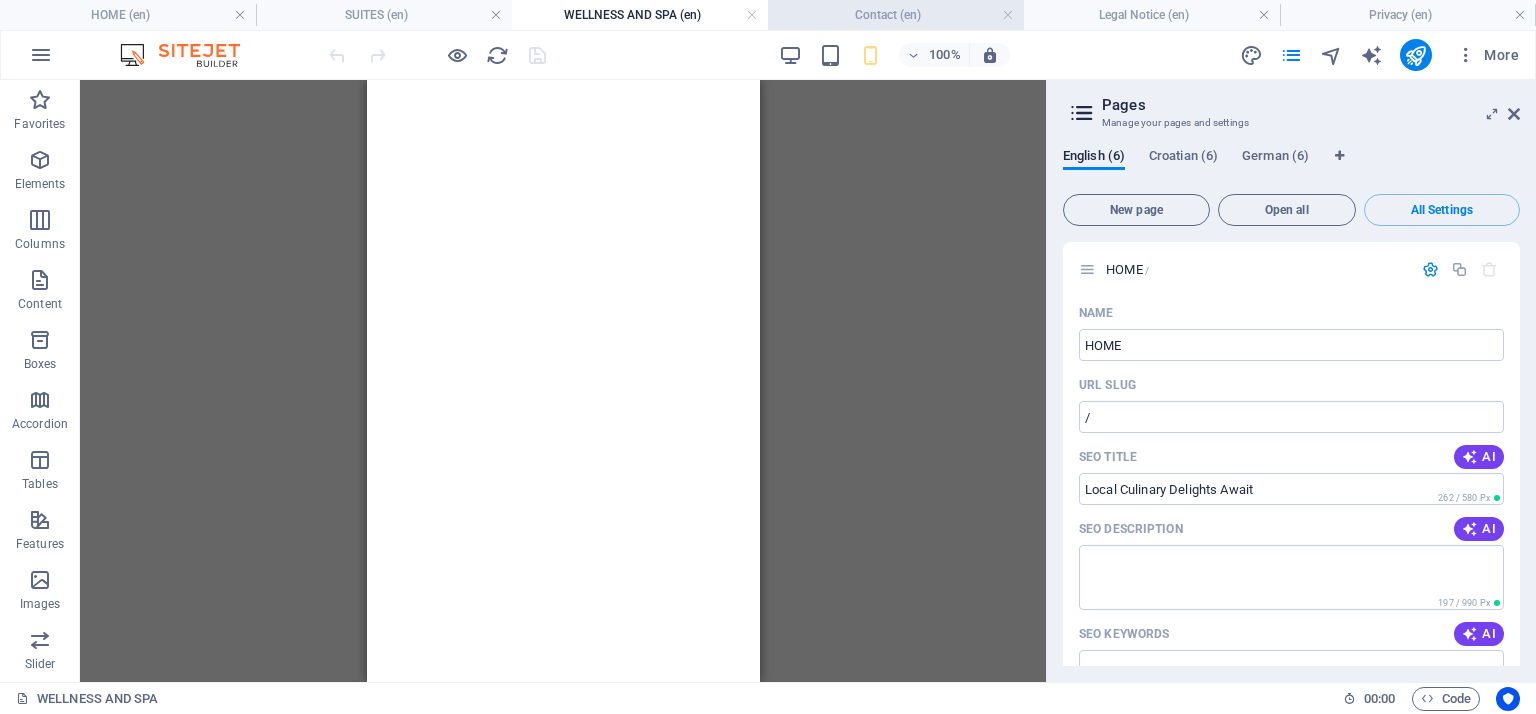 click on "Contact (en)" at bounding box center (896, 15) 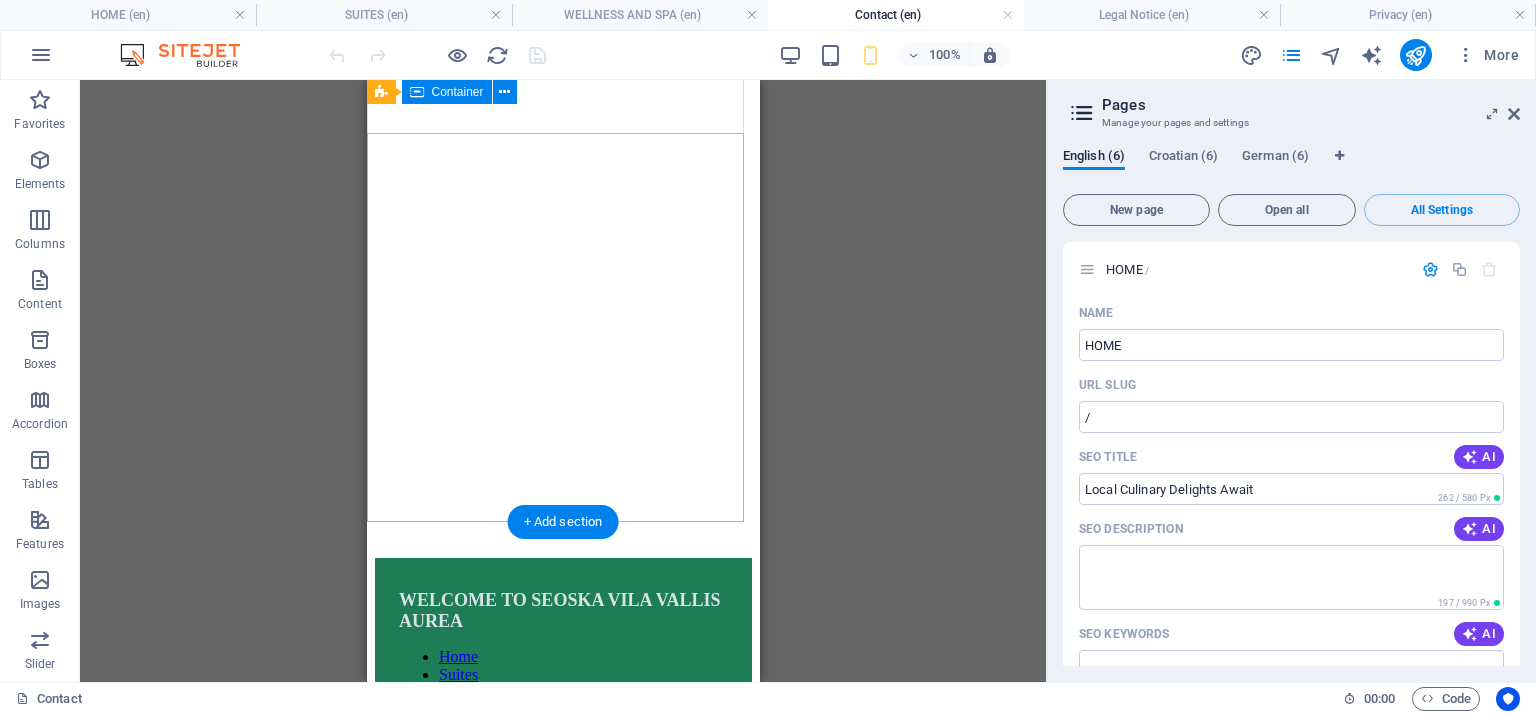 scroll, scrollTop: 0, scrollLeft: 0, axis: both 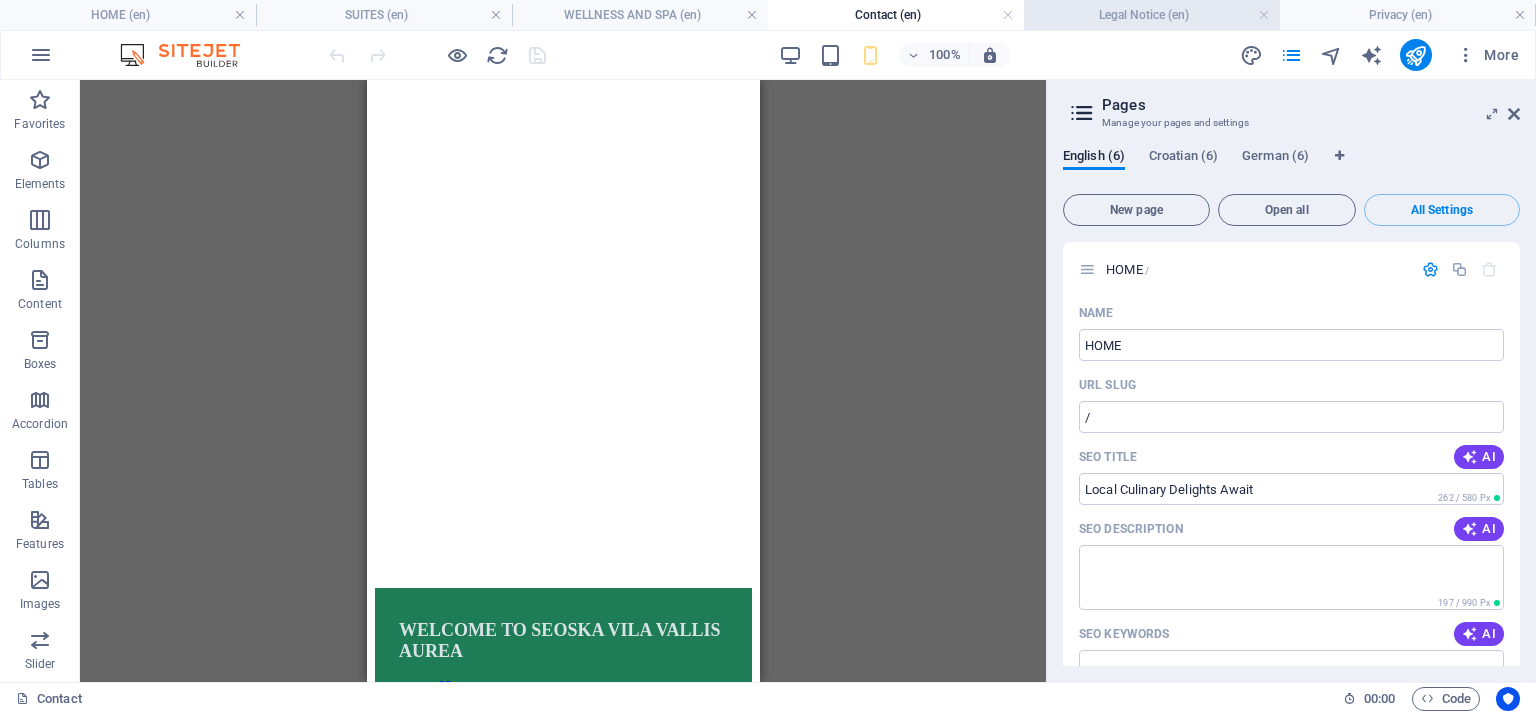 click on "Legal Notice (en)" at bounding box center [1152, 15] 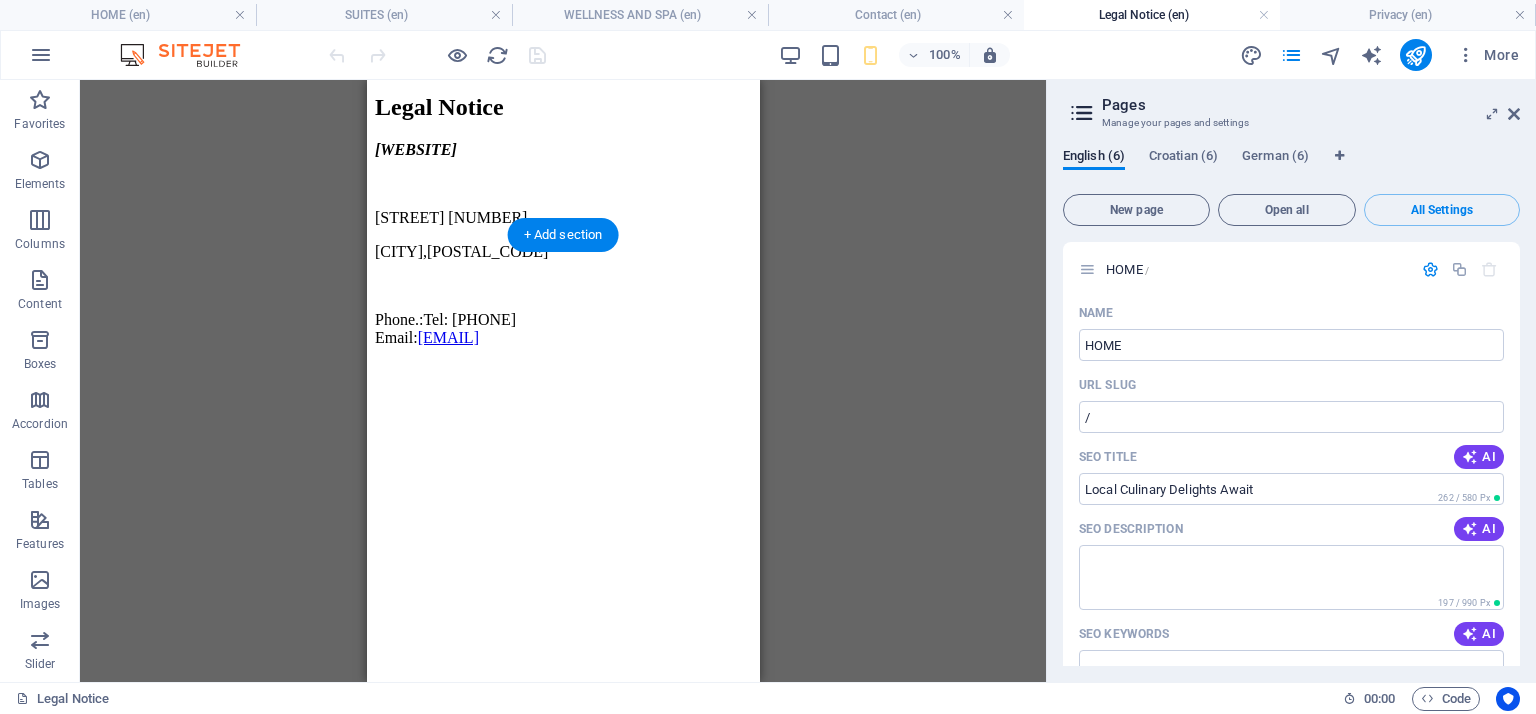 scroll, scrollTop: 0, scrollLeft: 0, axis: both 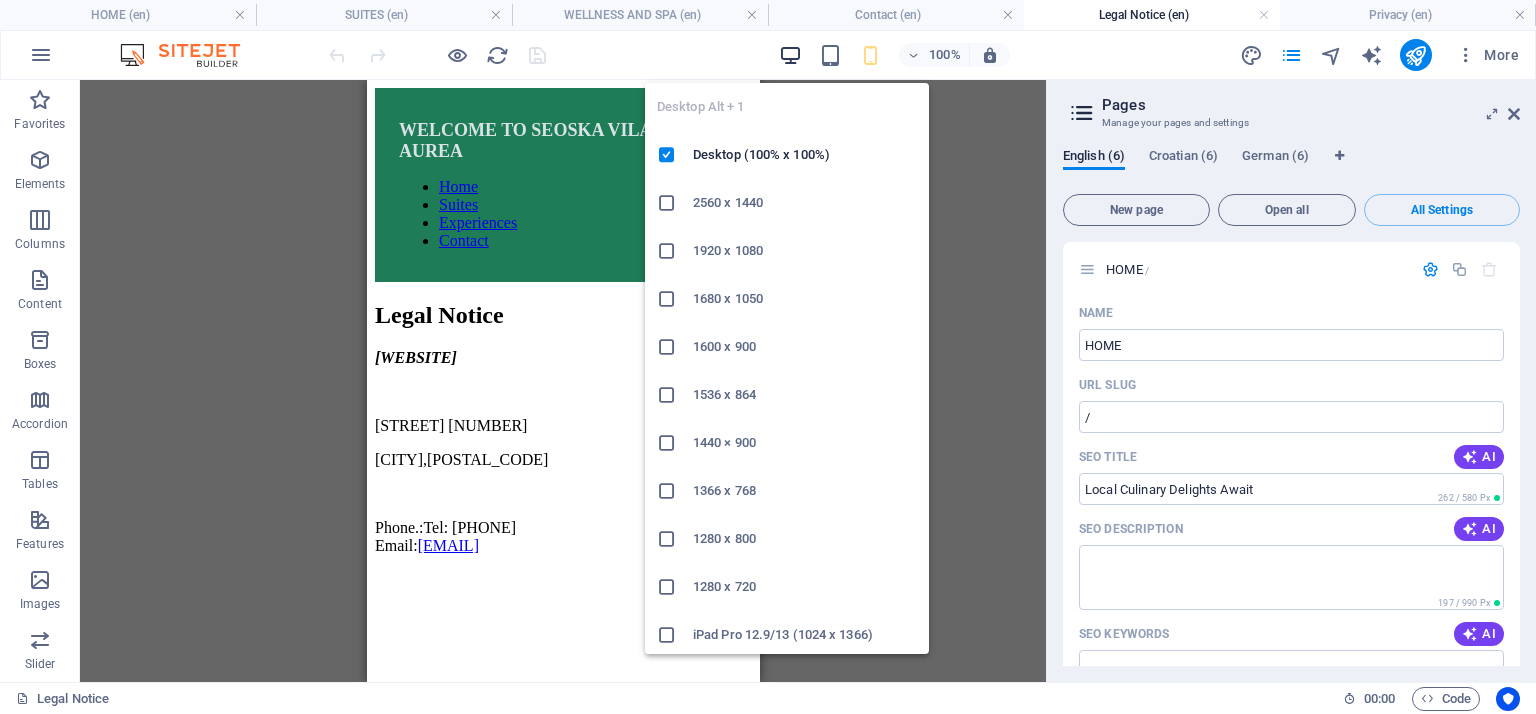 click at bounding box center [790, 55] 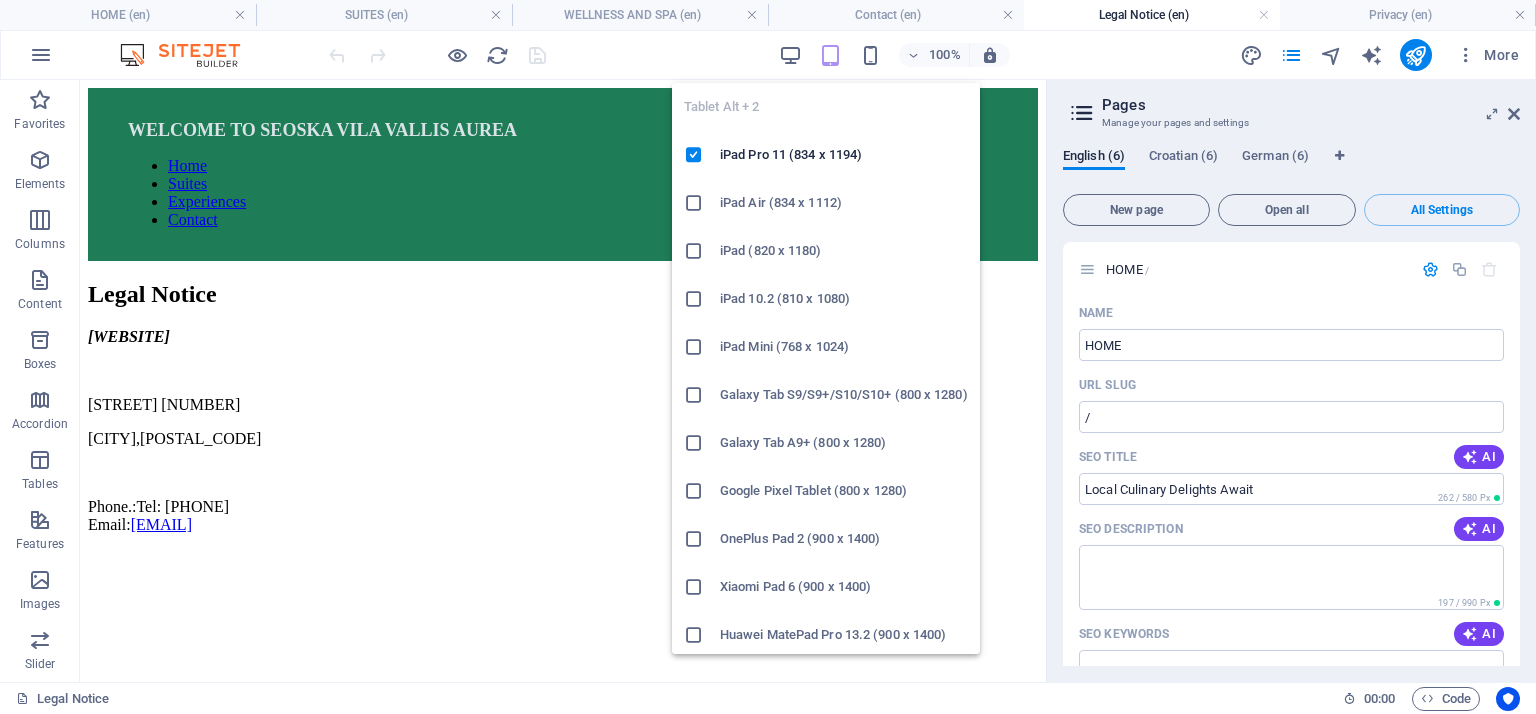 click at bounding box center [830, 55] 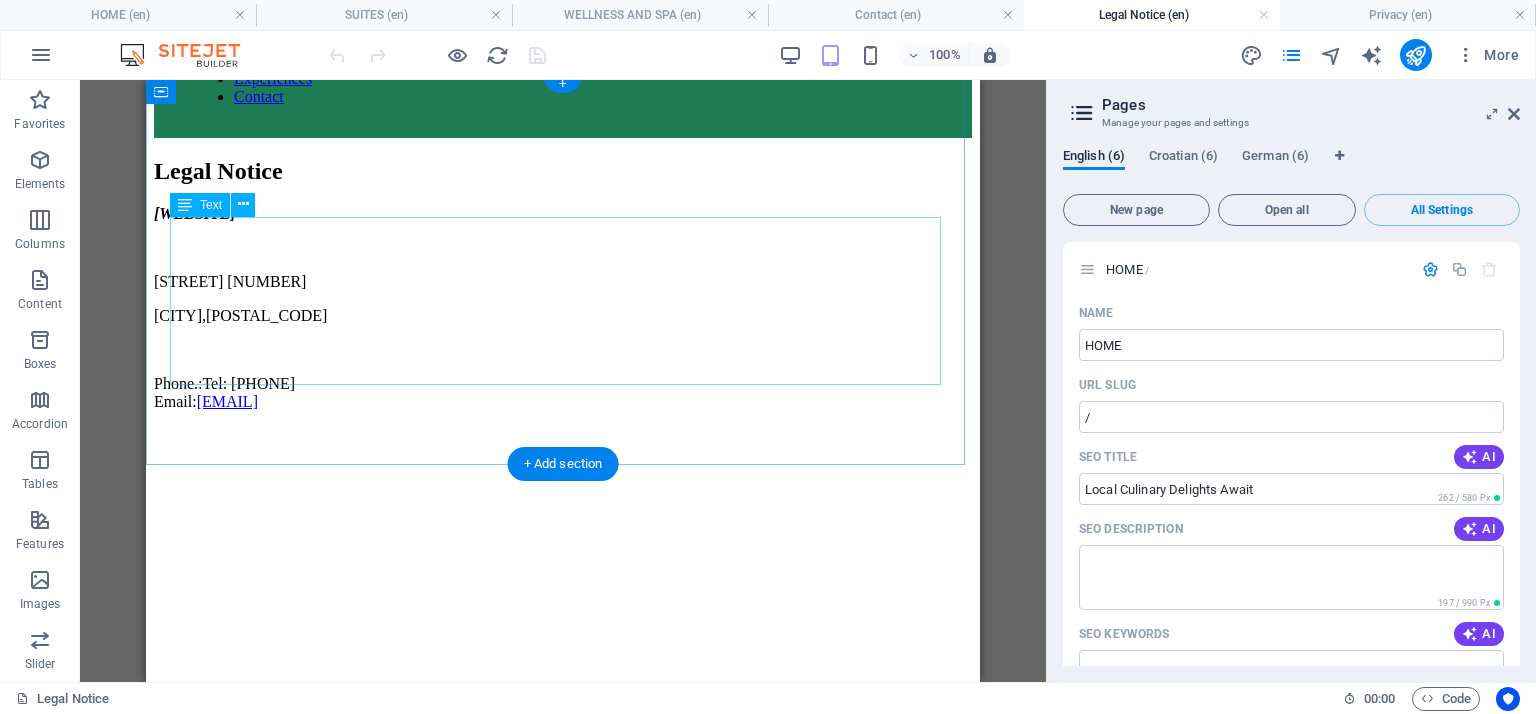 scroll, scrollTop: 0, scrollLeft: 0, axis: both 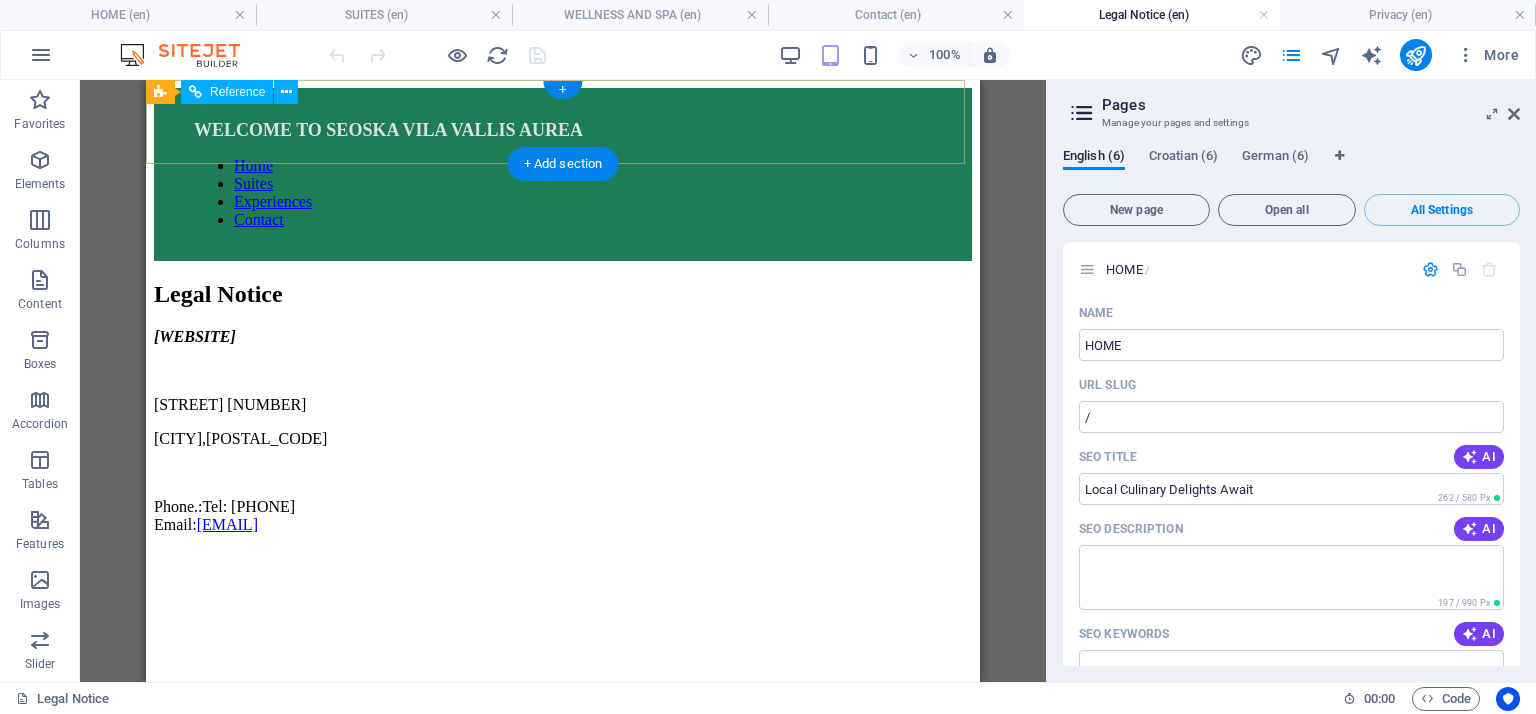 click at bounding box center (563, 245) 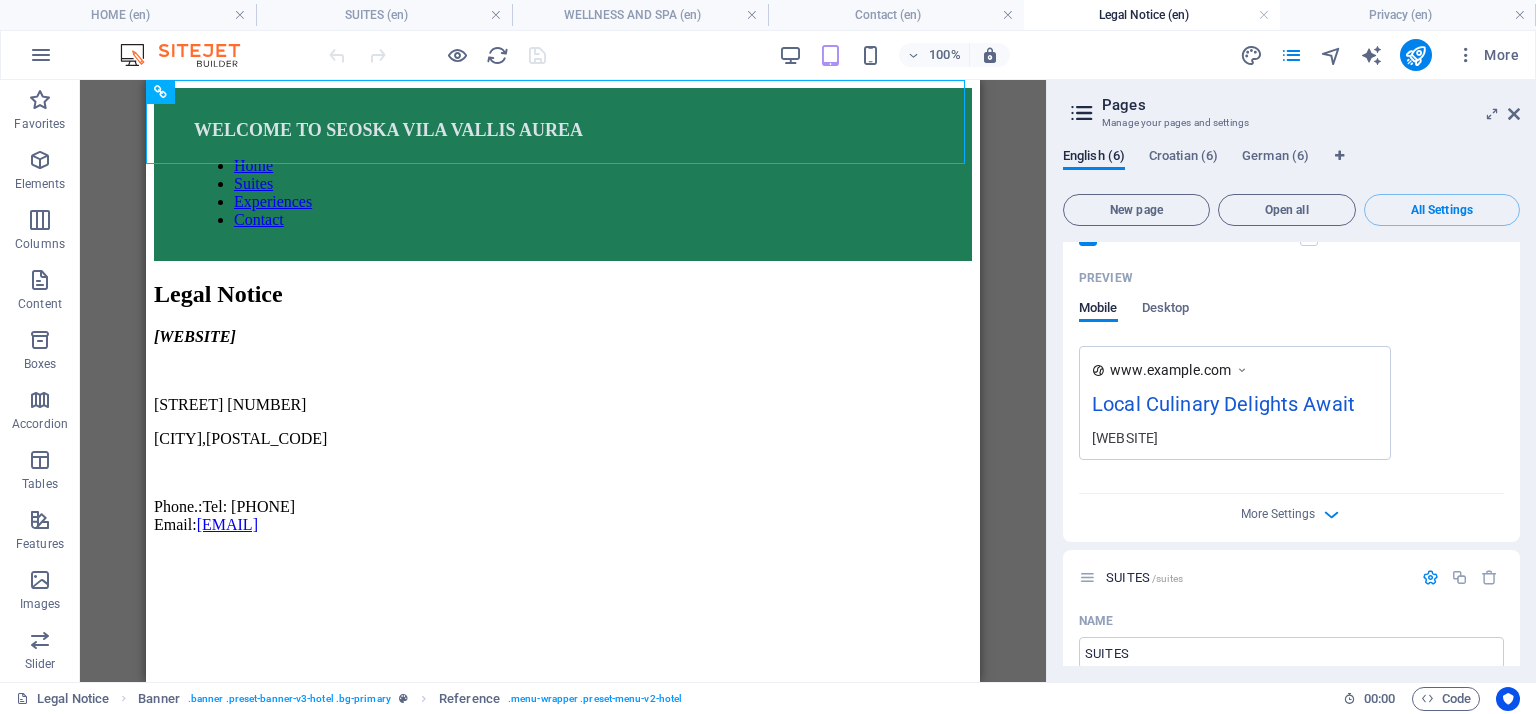 scroll, scrollTop: 100, scrollLeft: 0, axis: vertical 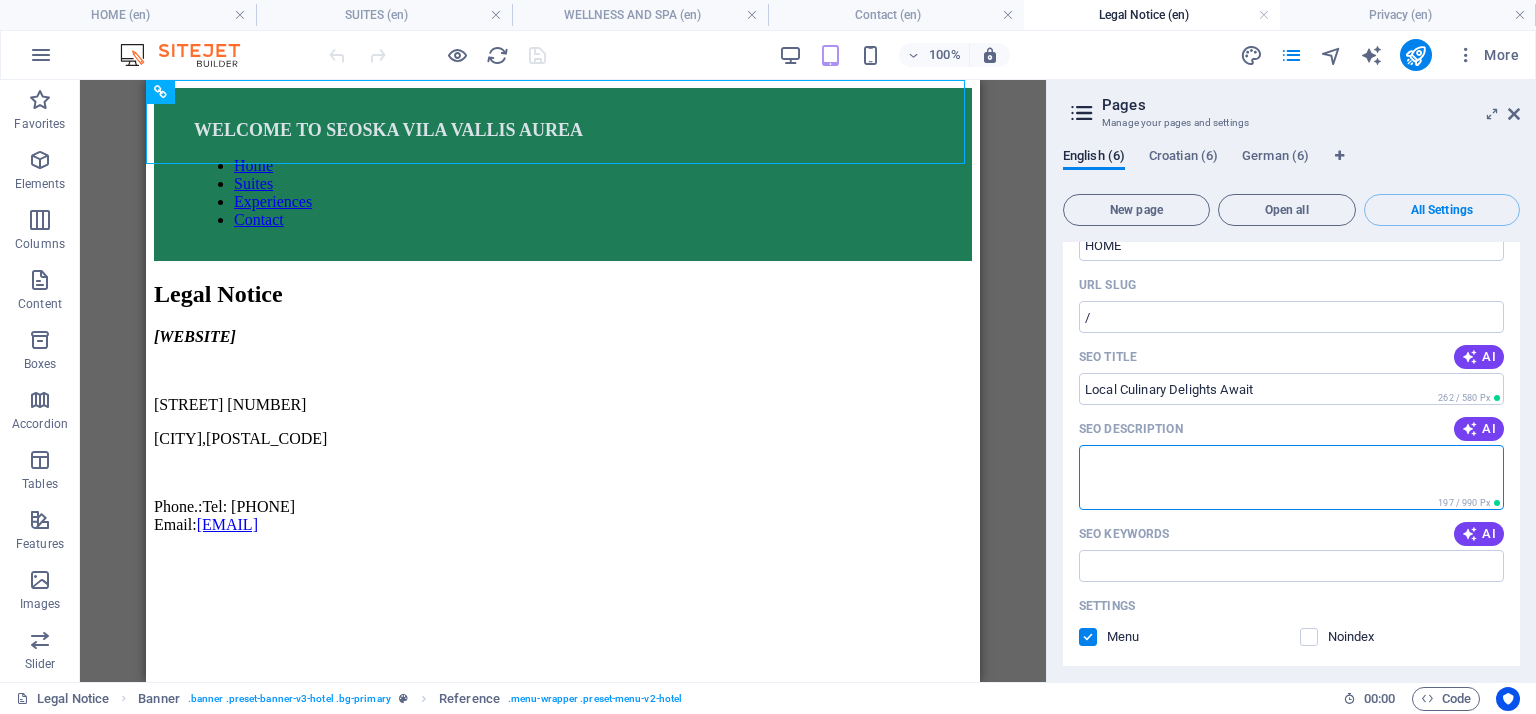 click on "SEO Description" at bounding box center [1291, 477] 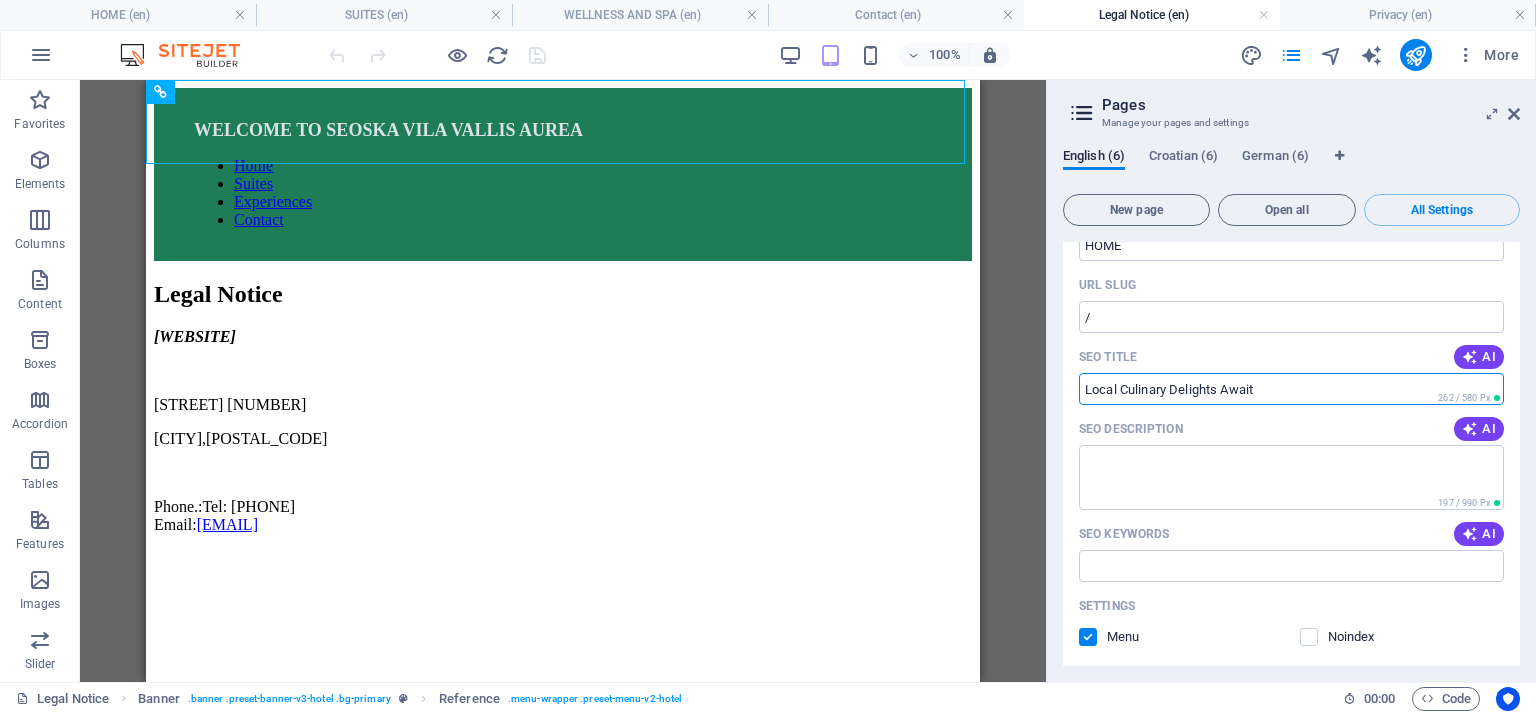drag, startPoint x: 1087, startPoint y: 389, endPoint x: 1275, endPoint y: 387, distance: 188.01064 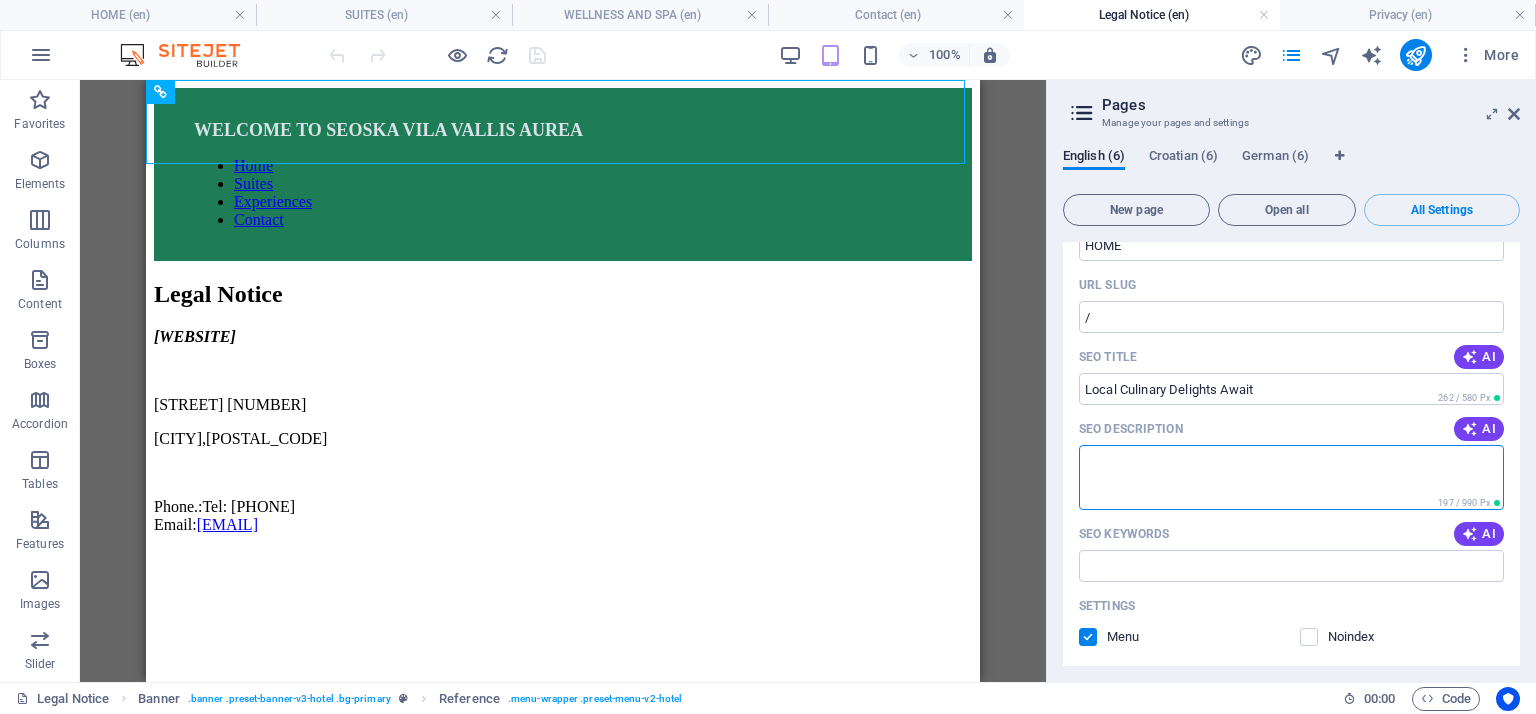click on "SEO Description" at bounding box center [1291, 477] 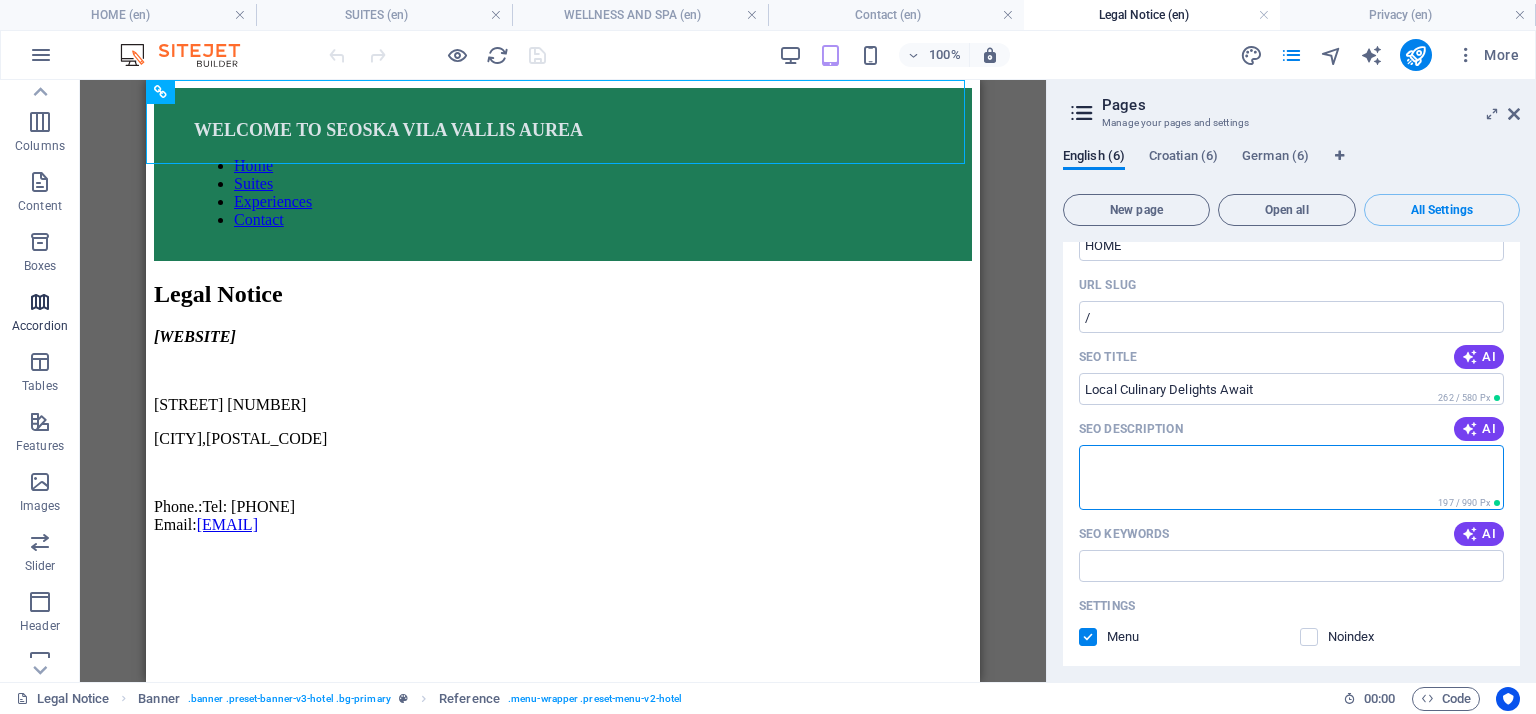 scroll, scrollTop: 0, scrollLeft: 0, axis: both 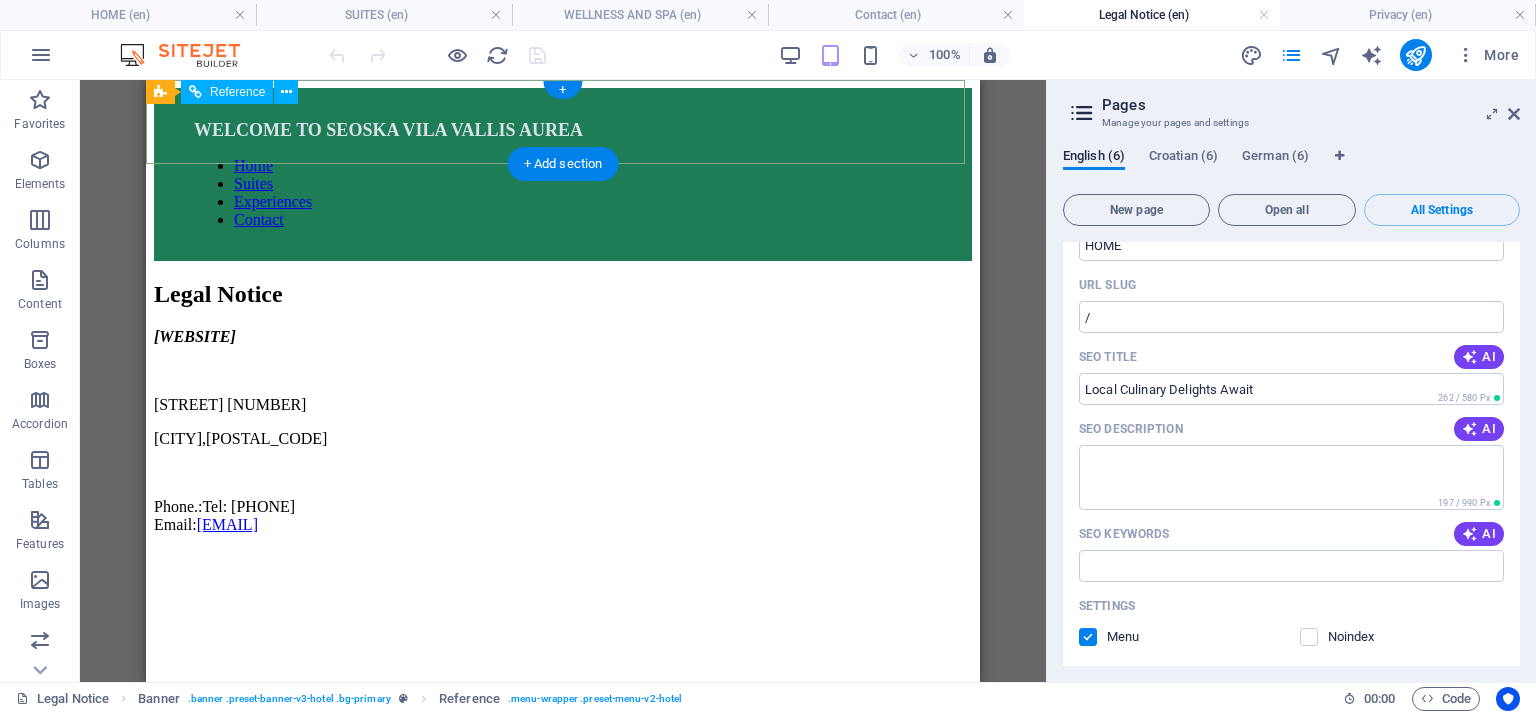 click on "Home Suites Experiences Contact" at bounding box center [563, 193] 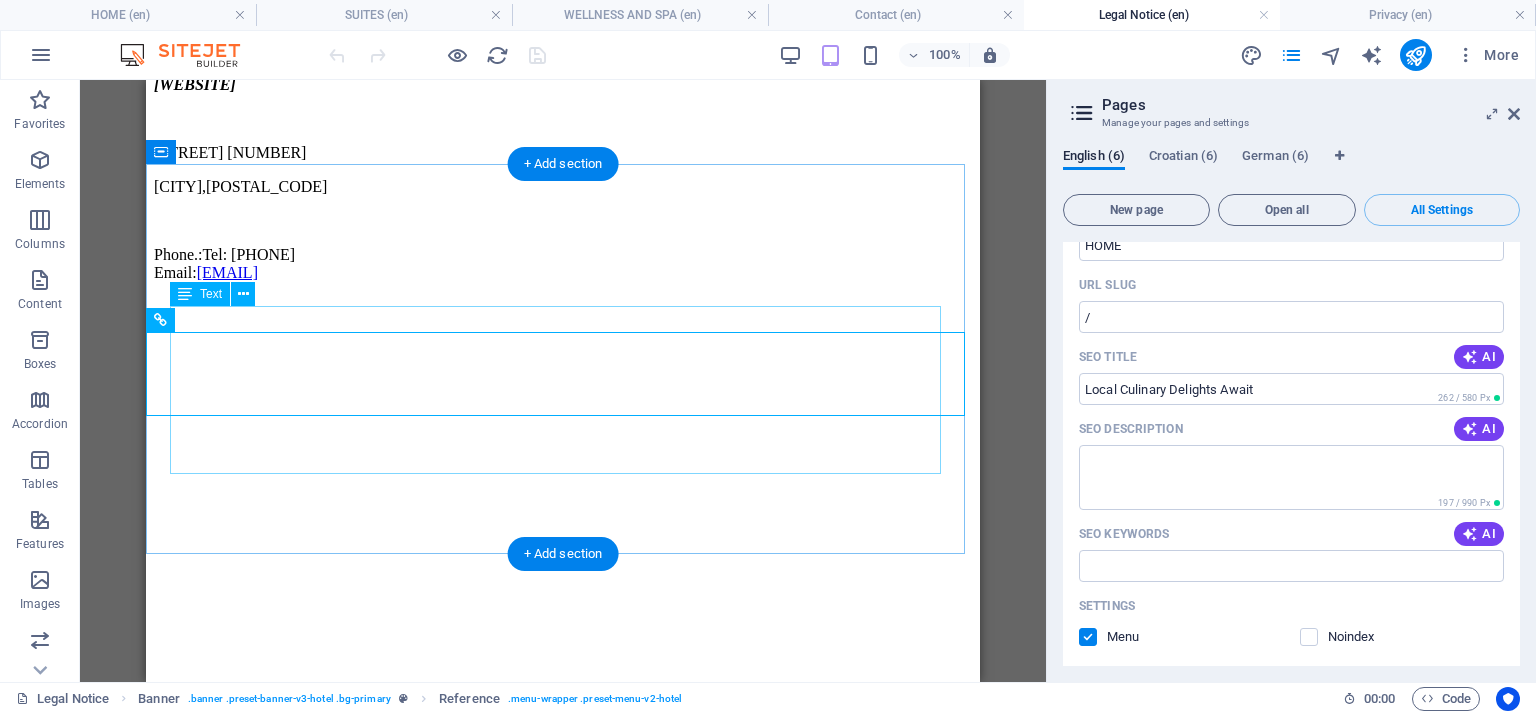scroll, scrollTop: 0, scrollLeft: 0, axis: both 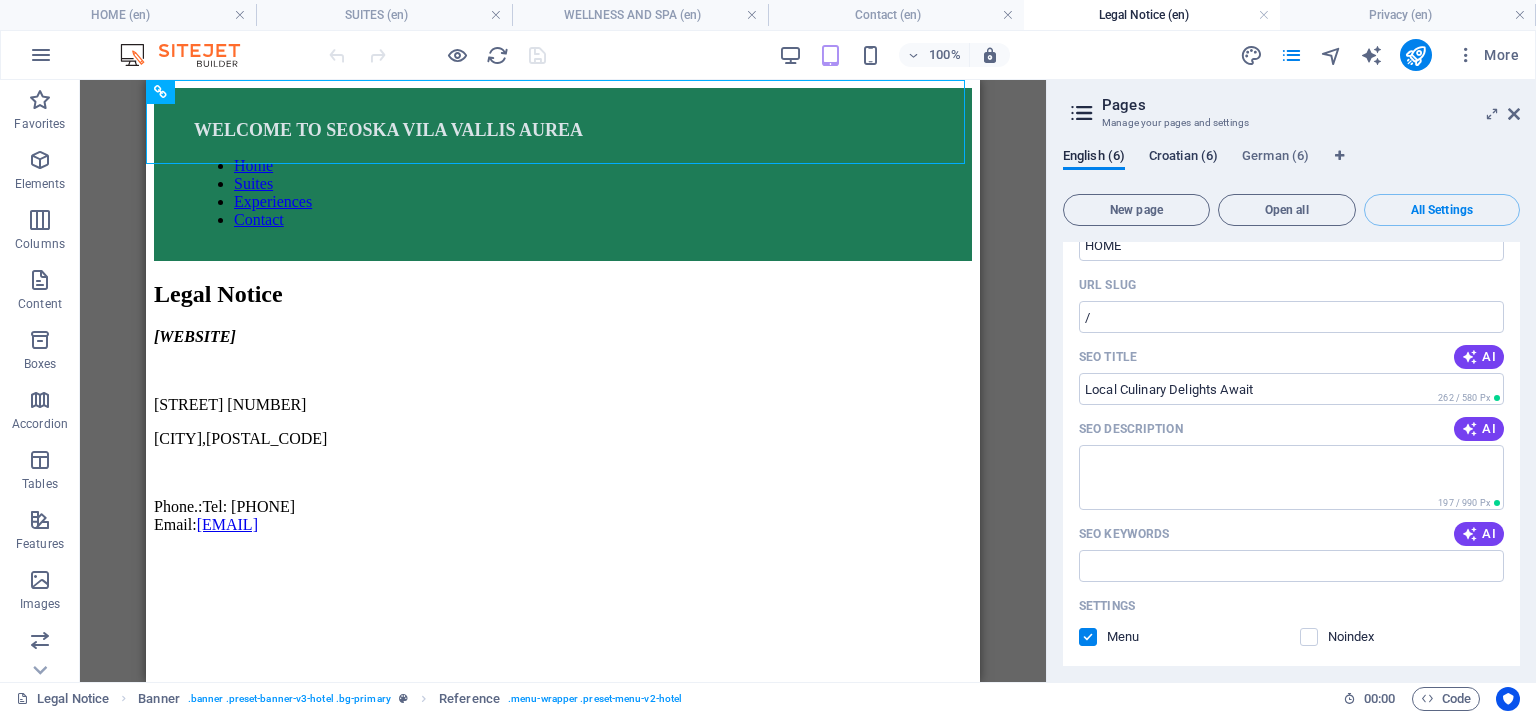 click on "Croatian (6)" at bounding box center (1183, 158) 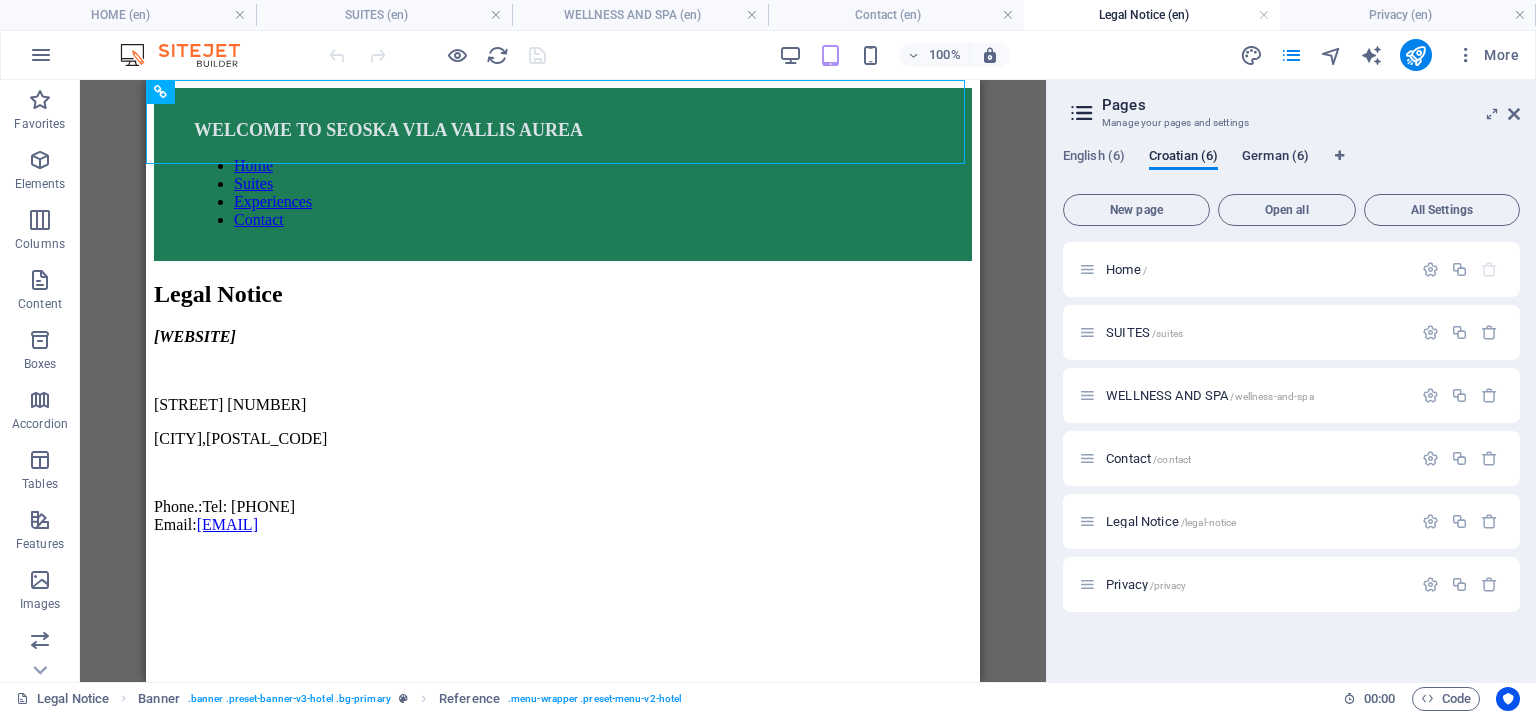 click on "German (6)" at bounding box center (1275, 158) 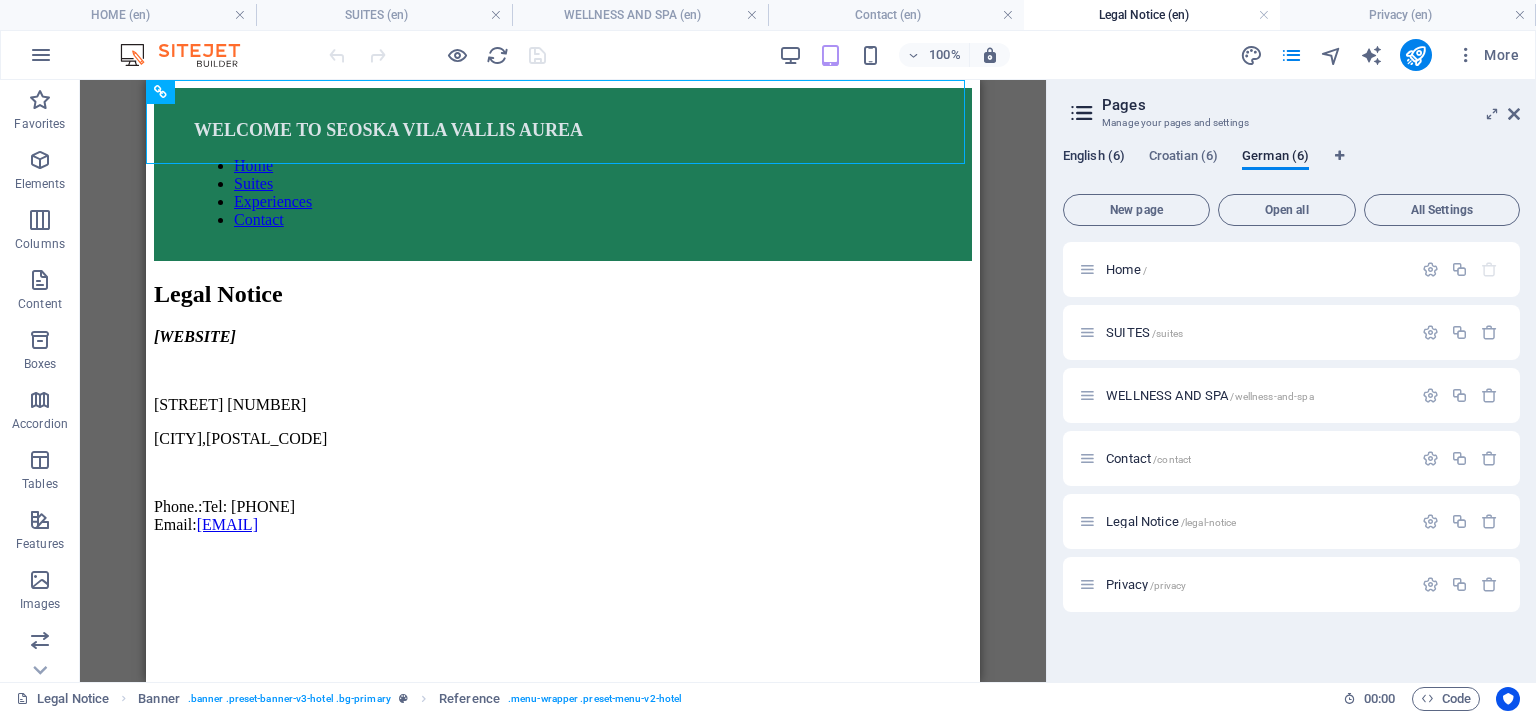 click on "English (6)" at bounding box center [1094, 158] 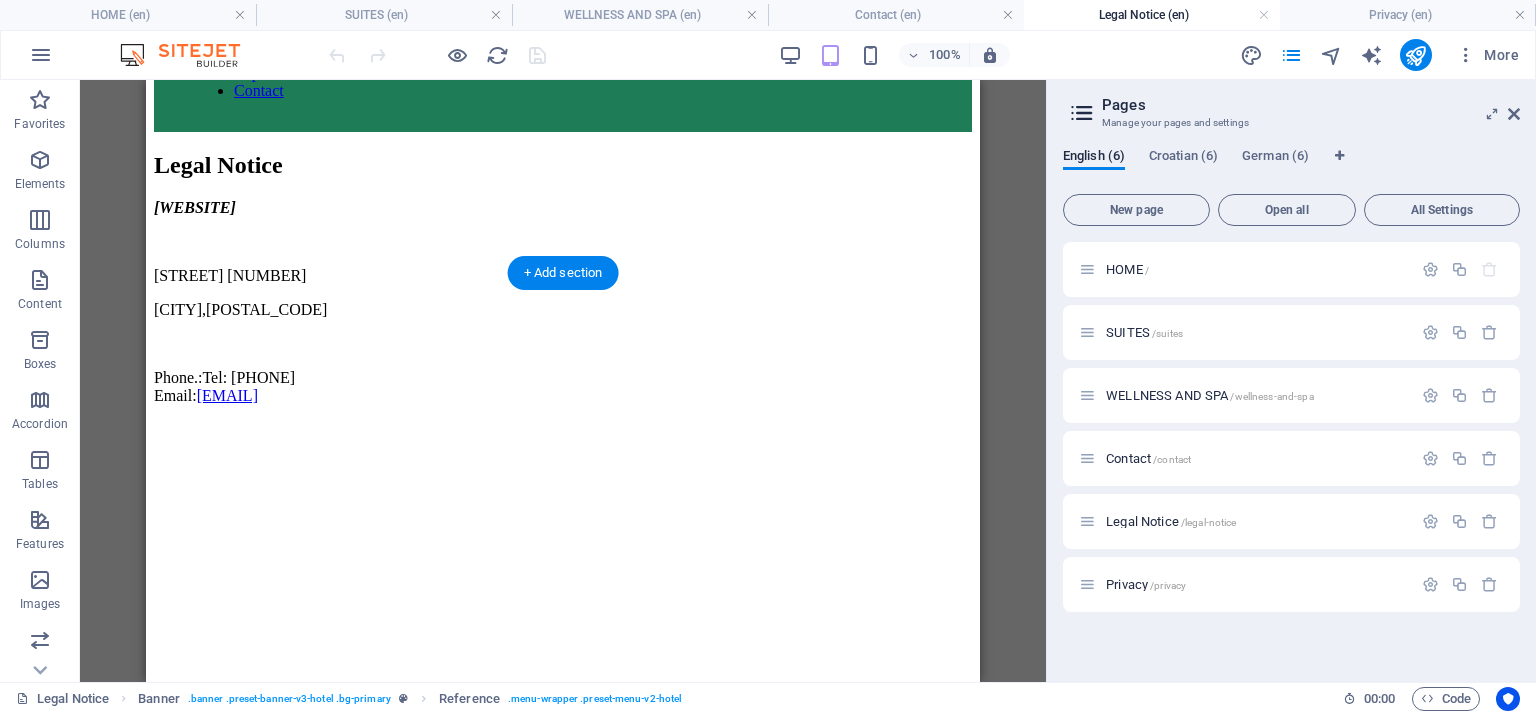 scroll, scrollTop: 252, scrollLeft: 0, axis: vertical 